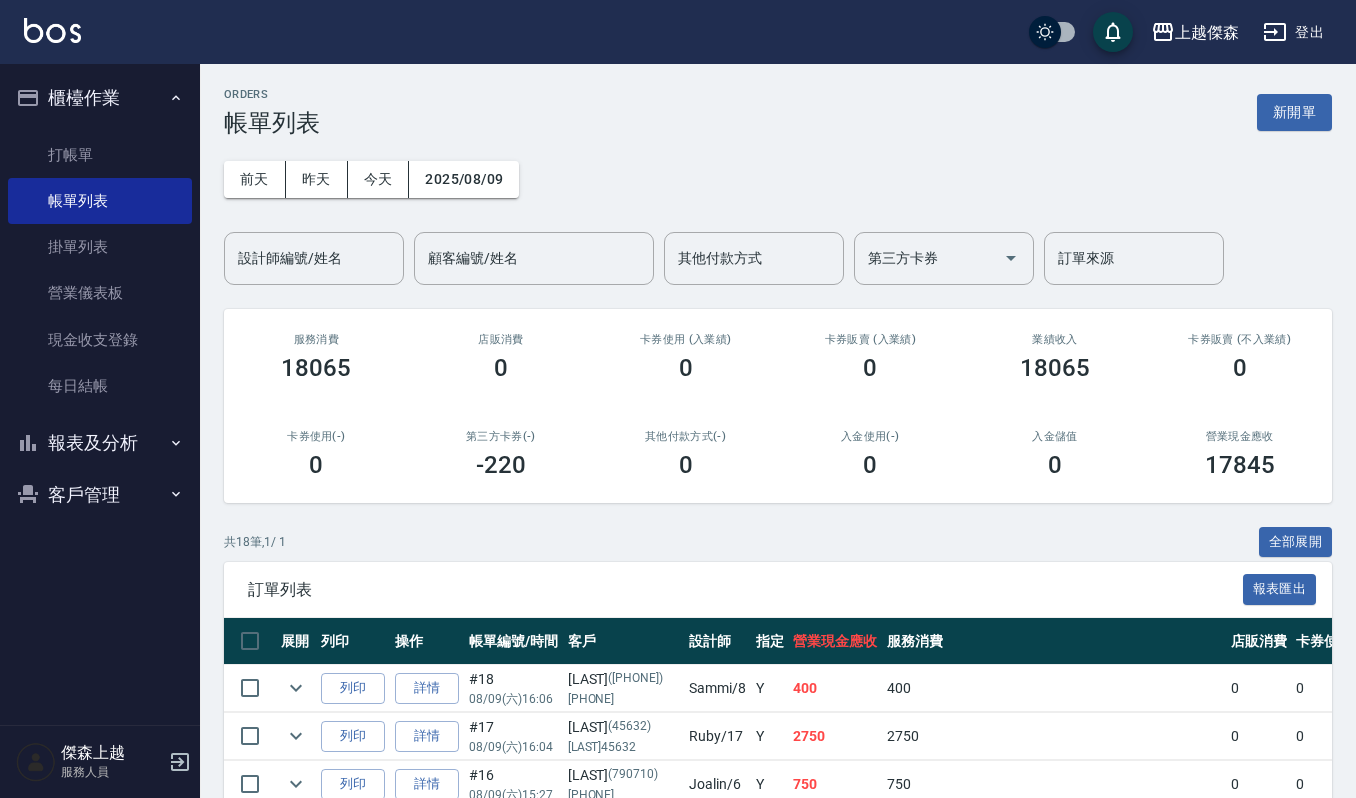 scroll, scrollTop: 0, scrollLeft: 0, axis: both 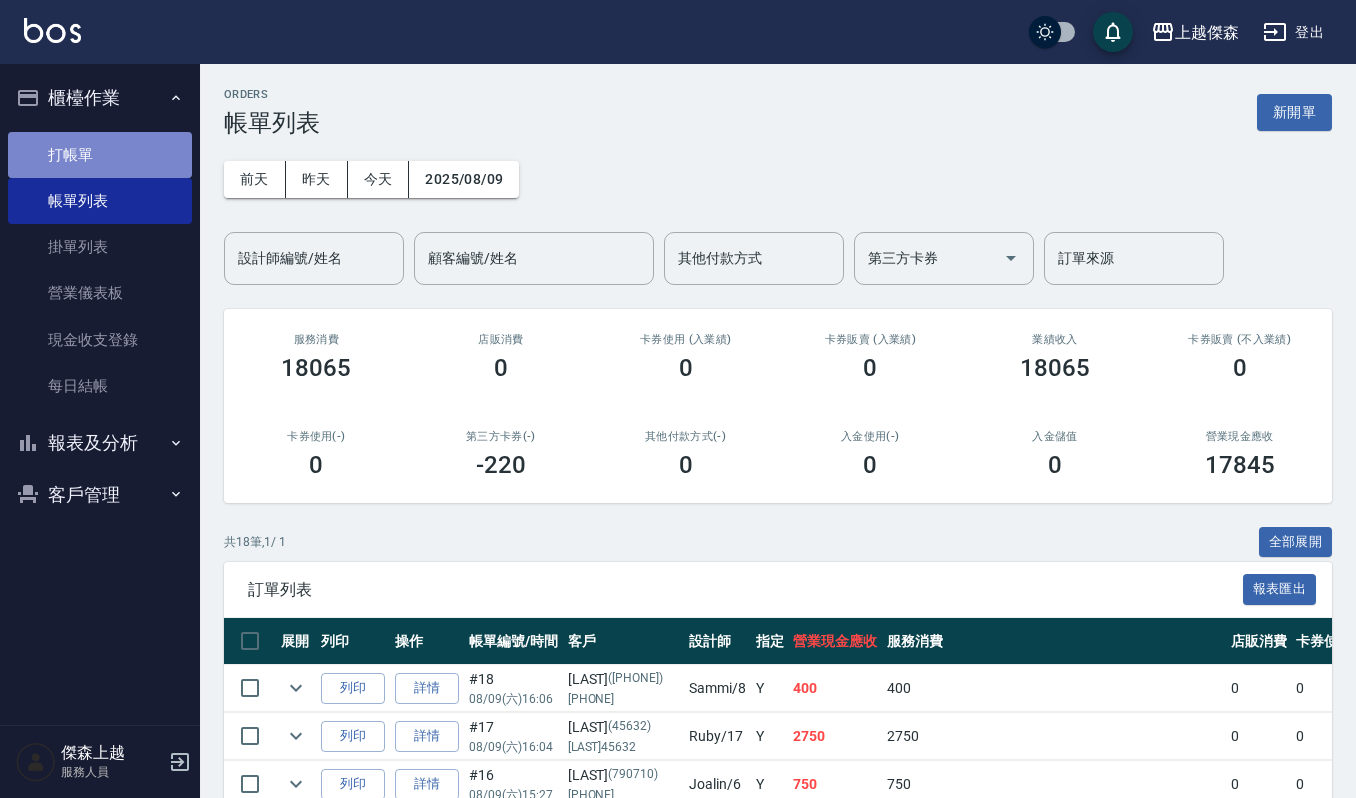 click on "打帳單" at bounding box center (100, 155) 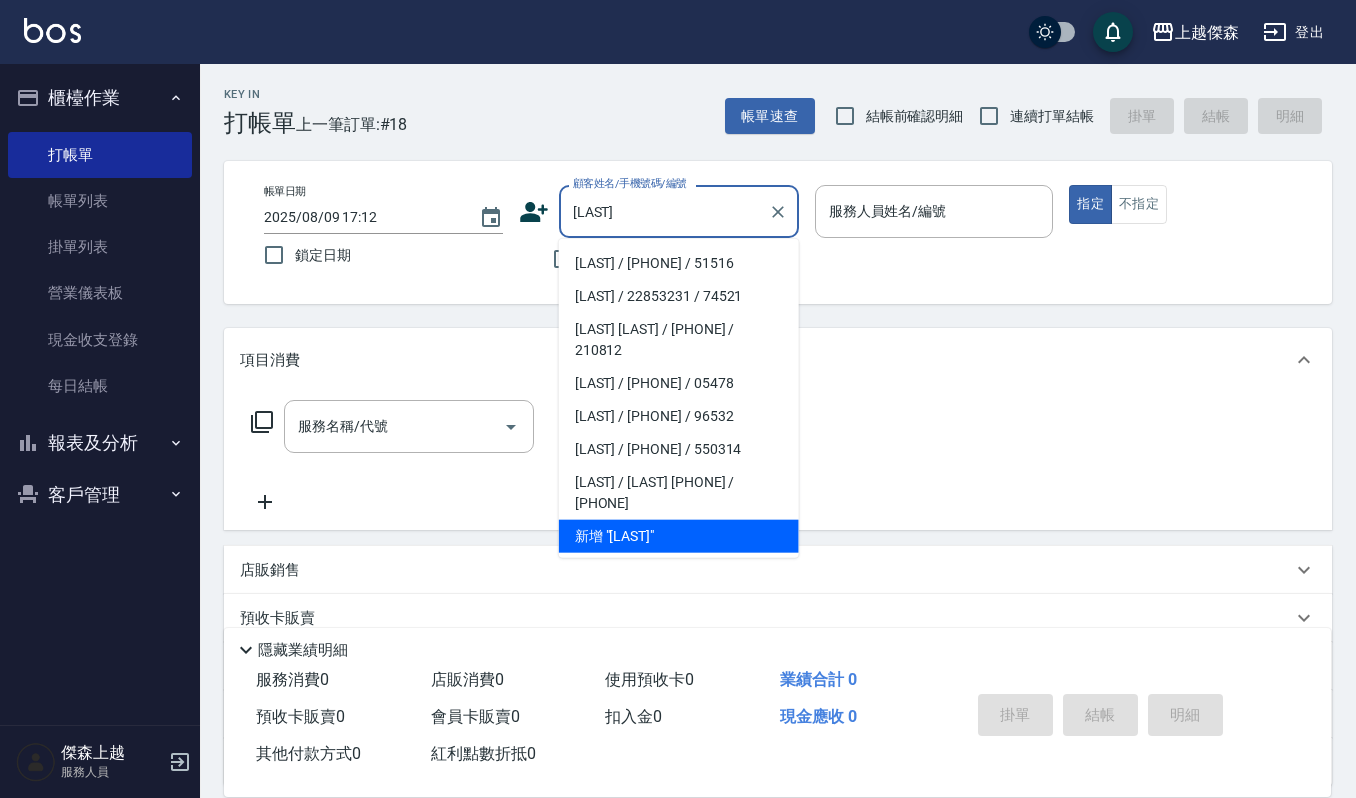 click on "[LAST] / [PHONE] / 51516" at bounding box center [679, 263] 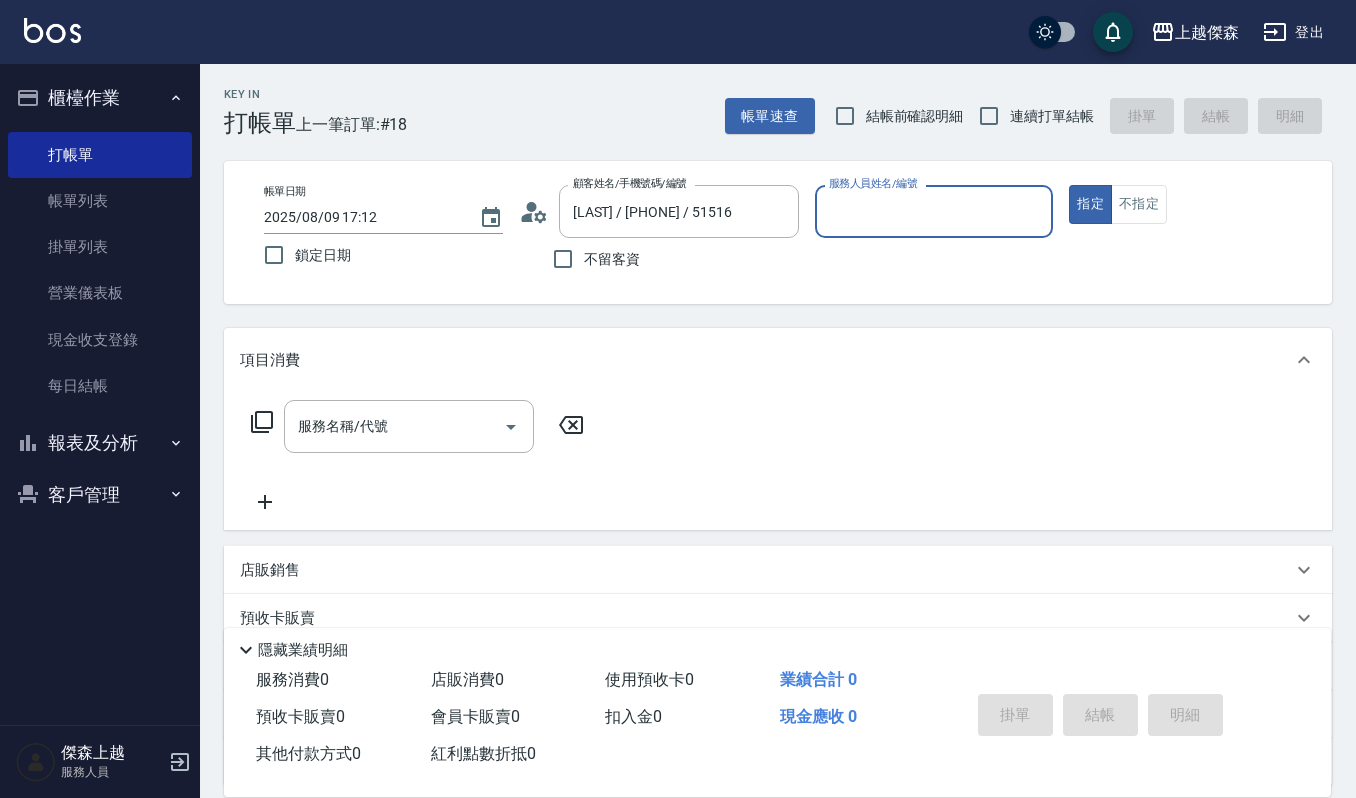 type on "Sammi-8" 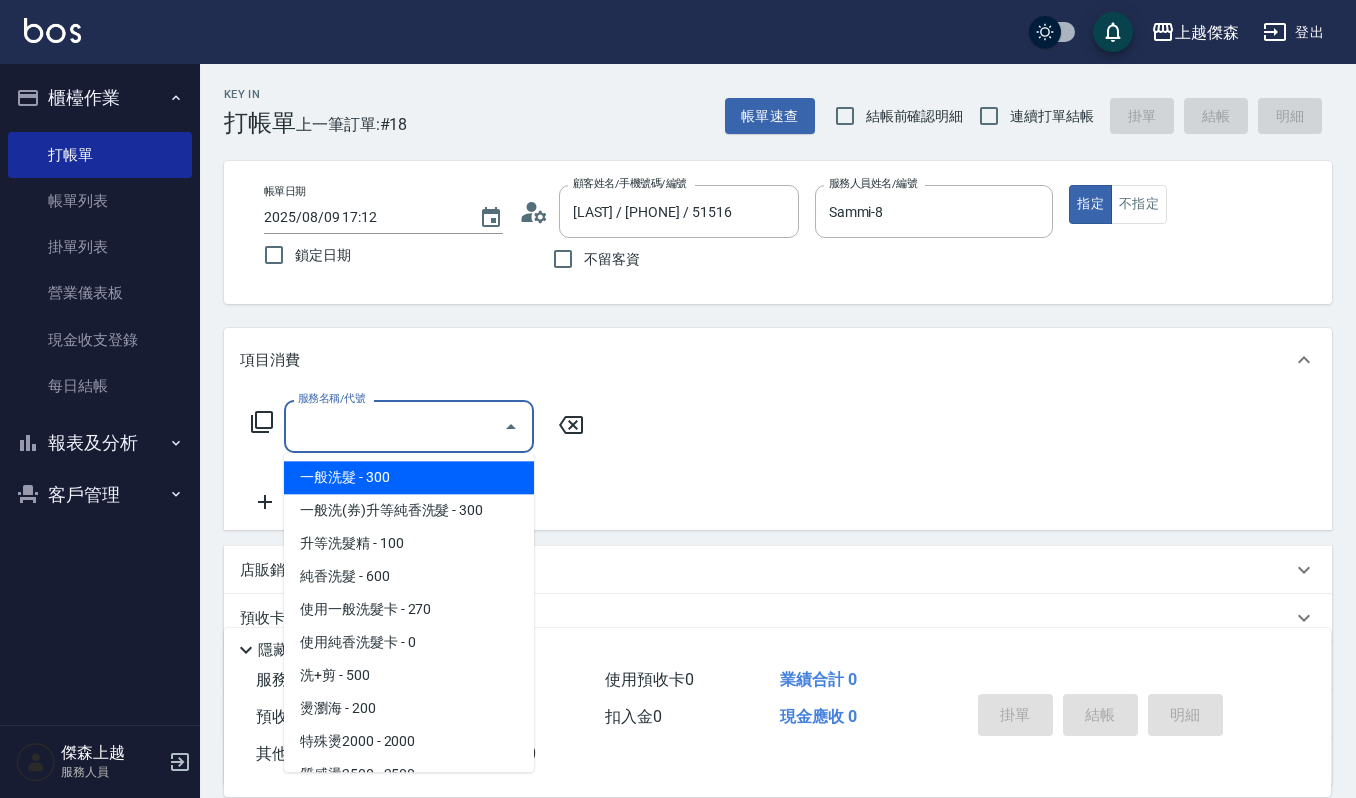 click on "服務名稱/代號" at bounding box center (394, 426) 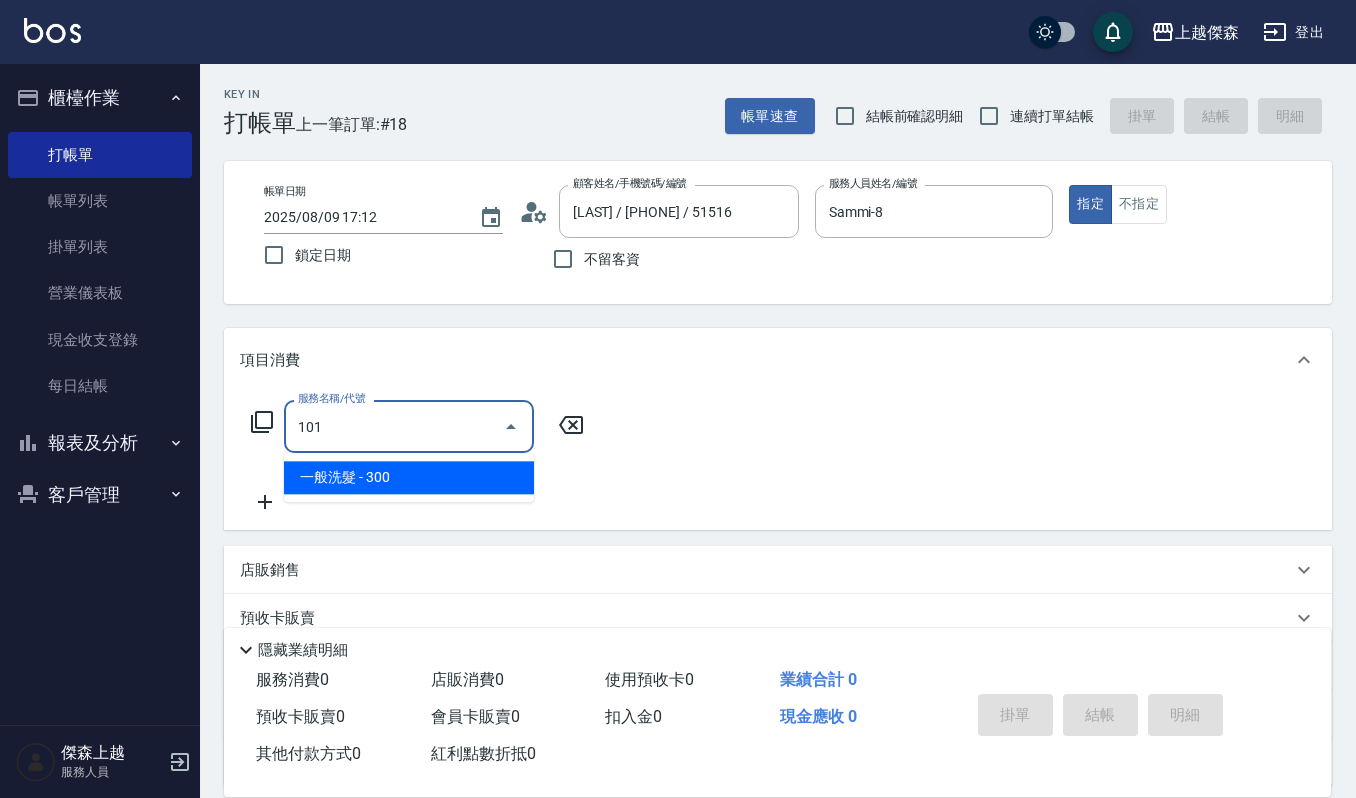 type on "一般洗髮(101)" 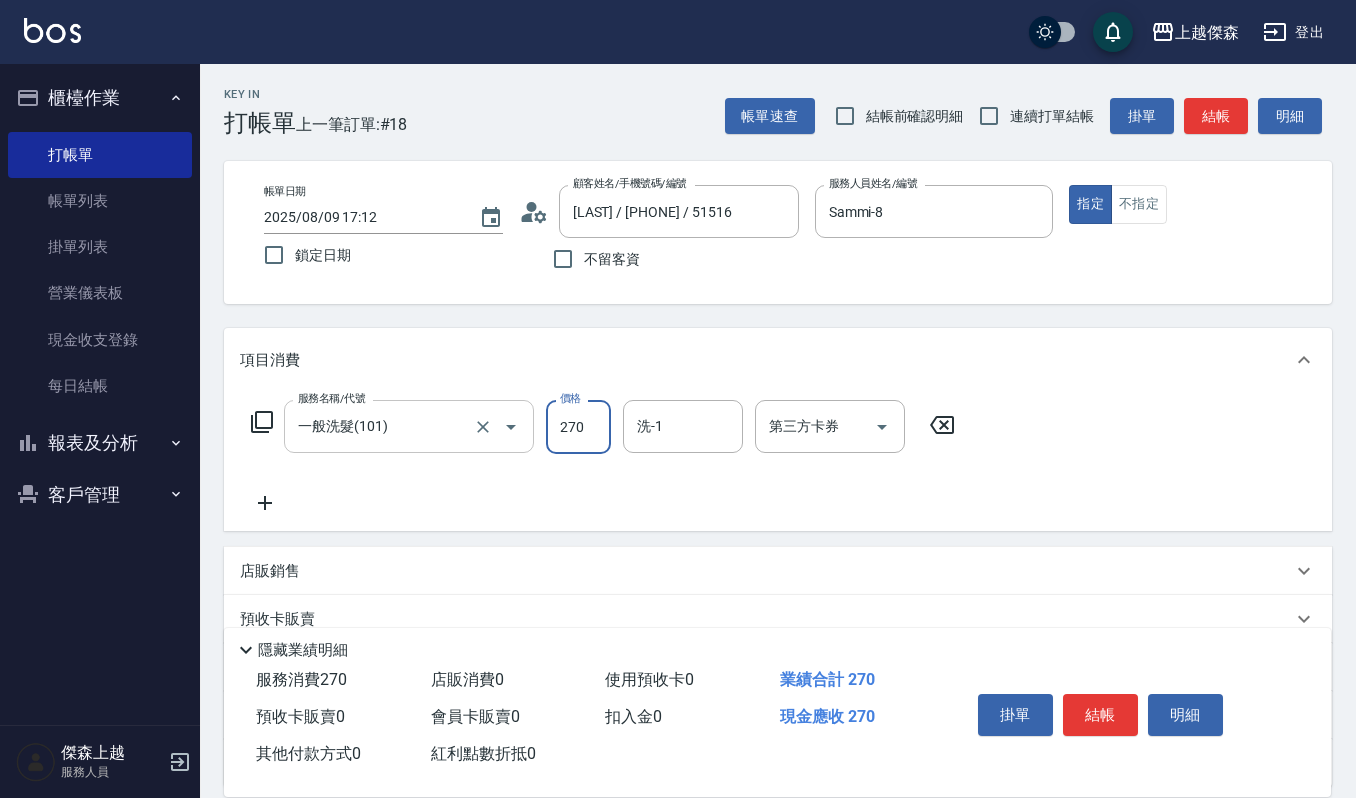 type on "270" 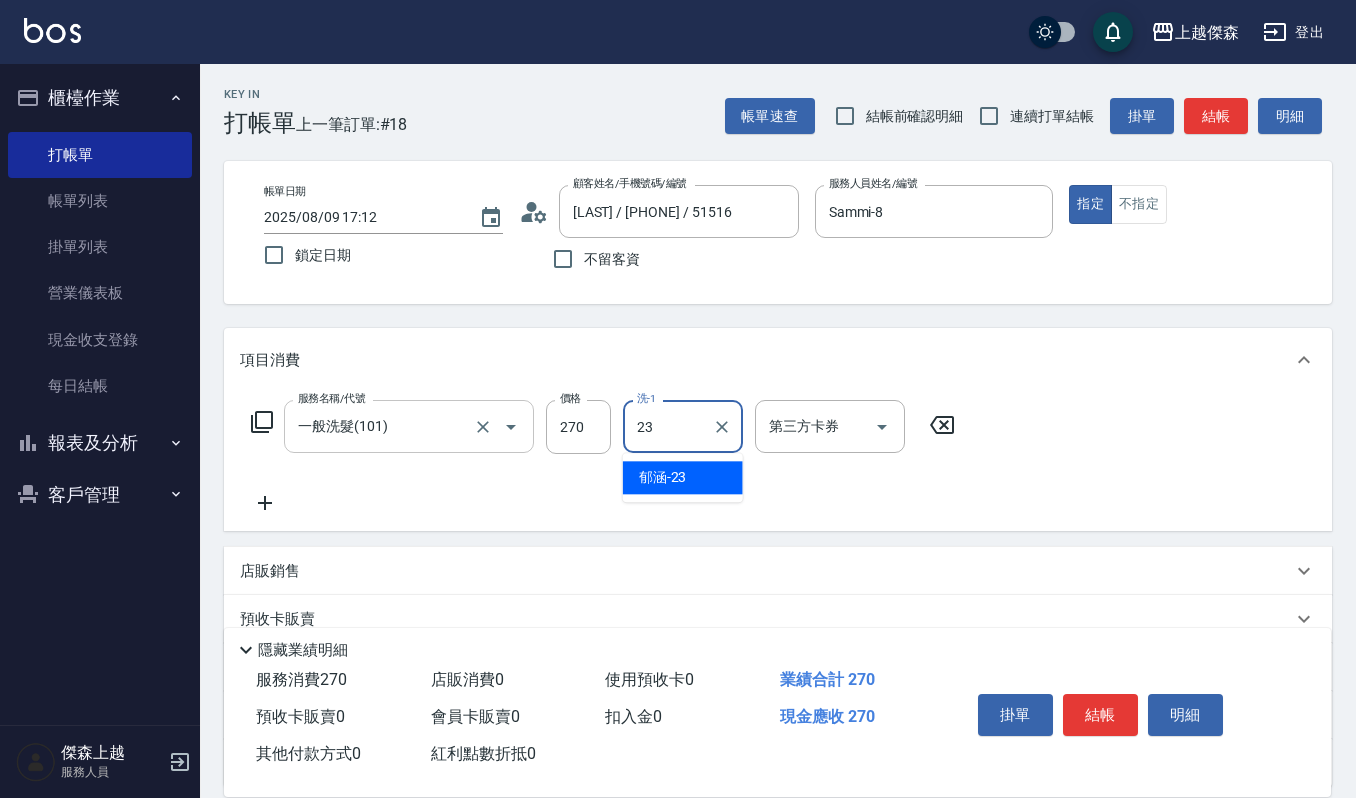 type on "郁涵-23" 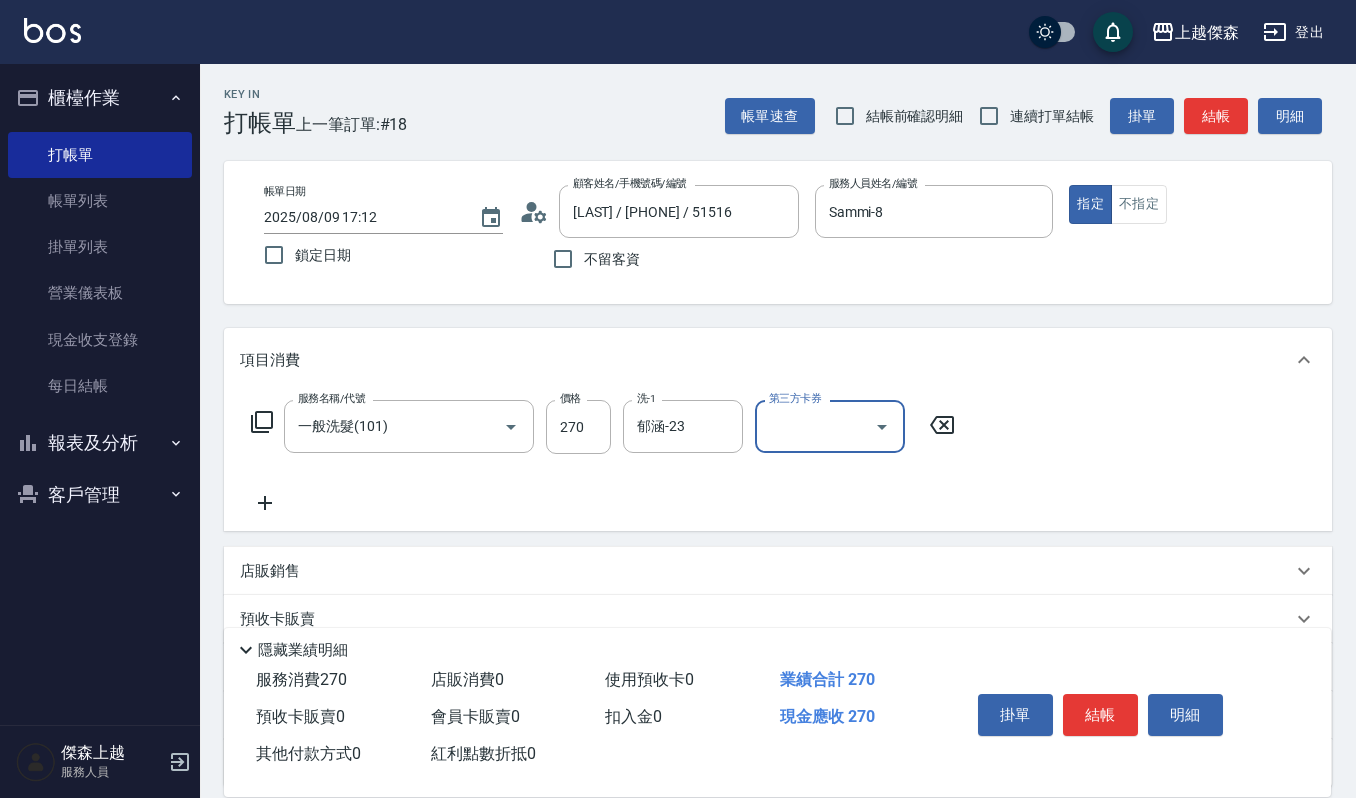 click on "掛單 結帳 明細" at bounding box center (1100, 717) 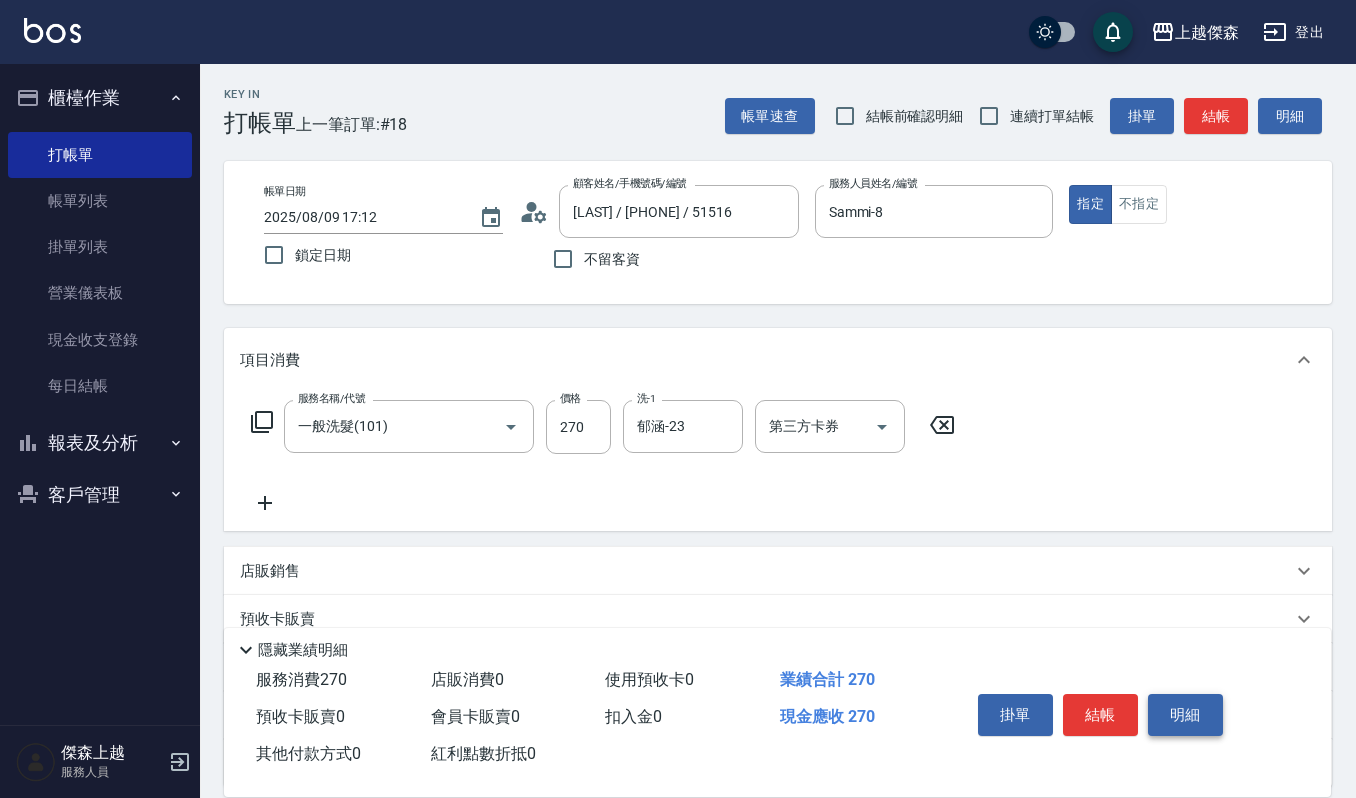 click on "明細" at bounding box center [1185, 715] 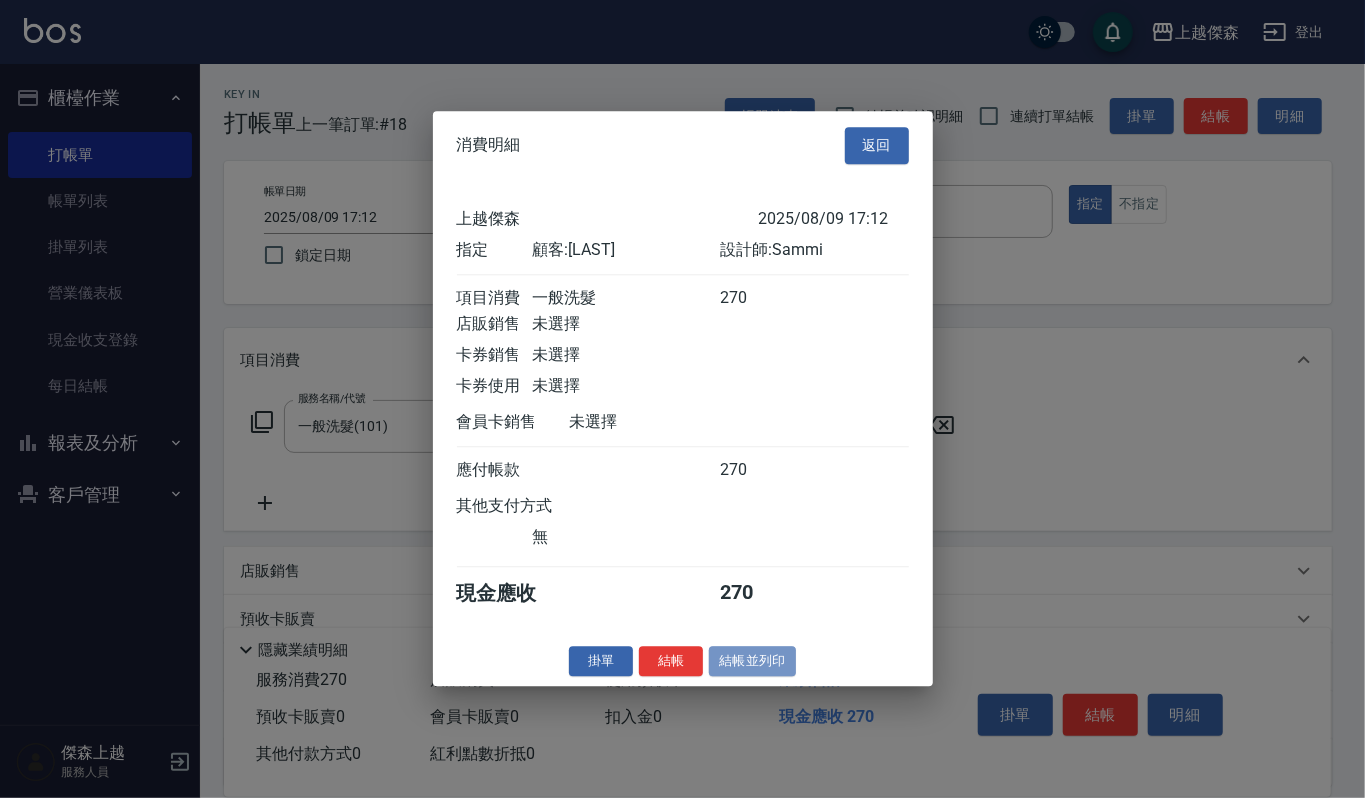 click on "結帳並列印" at bounding box center [752, 661] 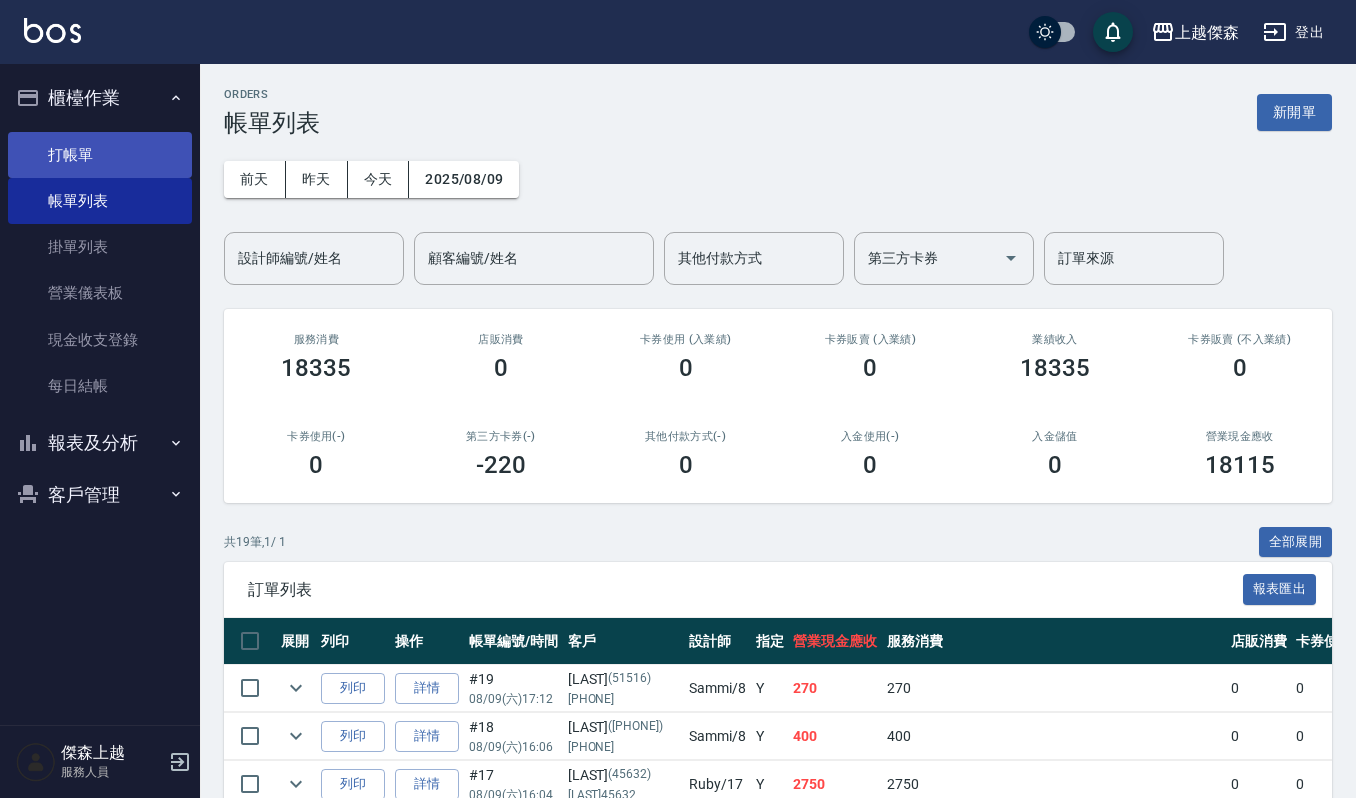 click on "打帳單" at bounding box center [100, 155] 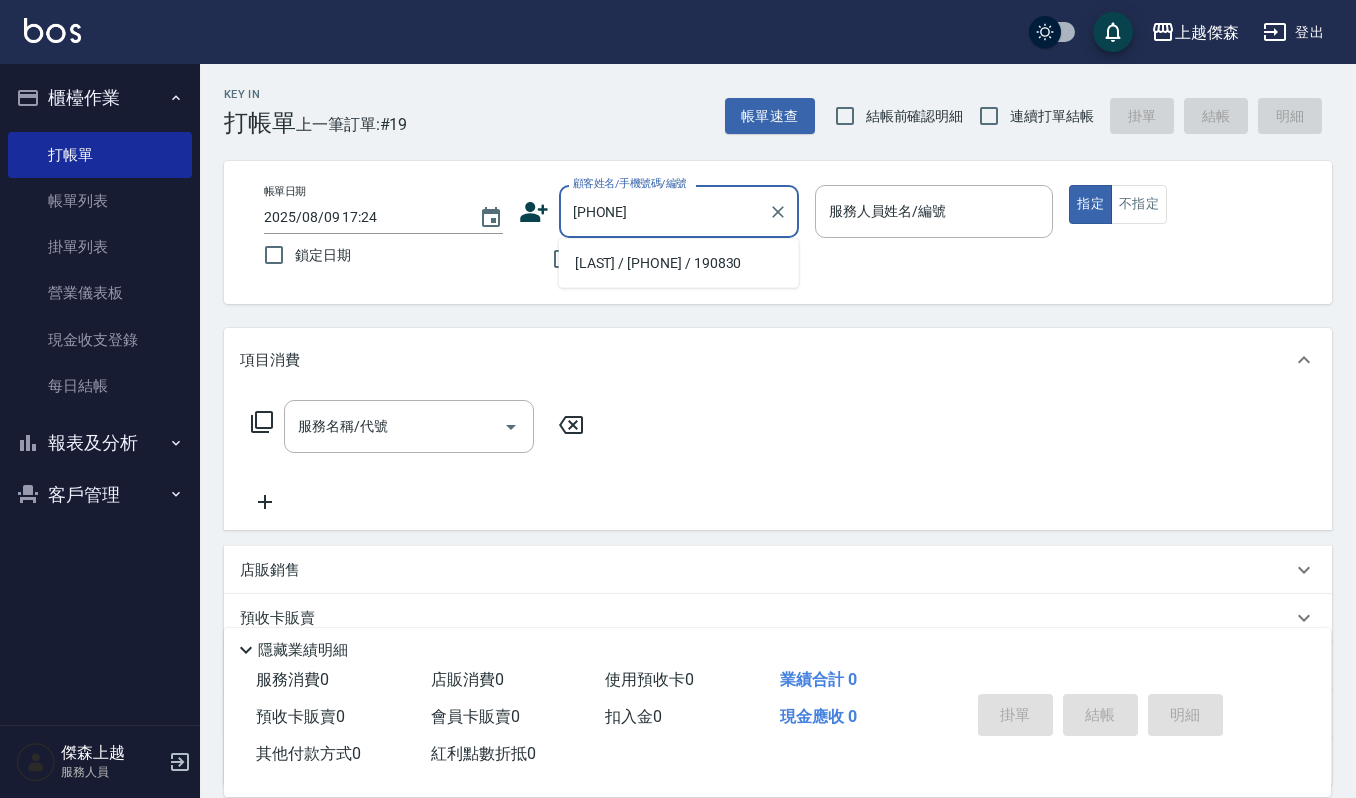 click on "[LAST] / [PHONE] / 190830" at bounding box center (679, 263) 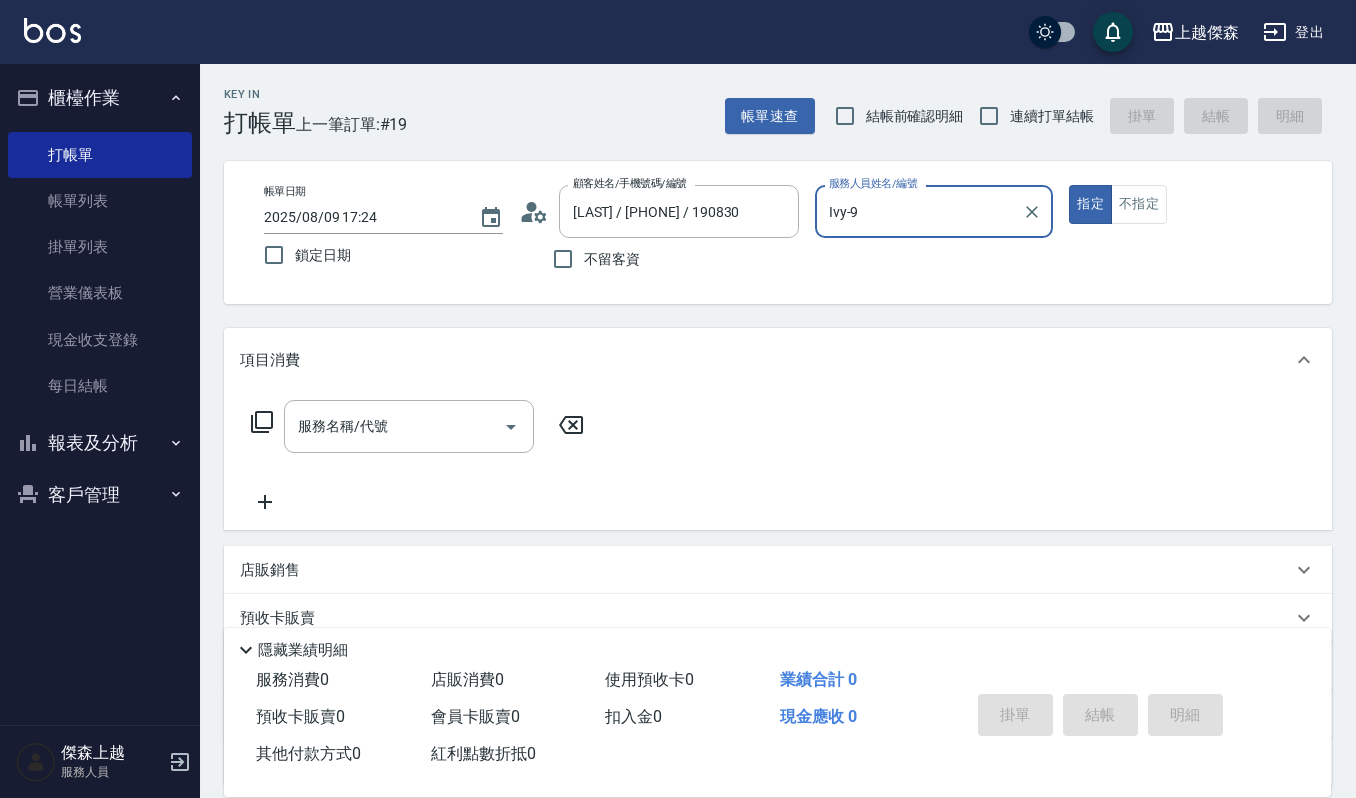 click on "Ivy-9" at bounding box center (919, 211) 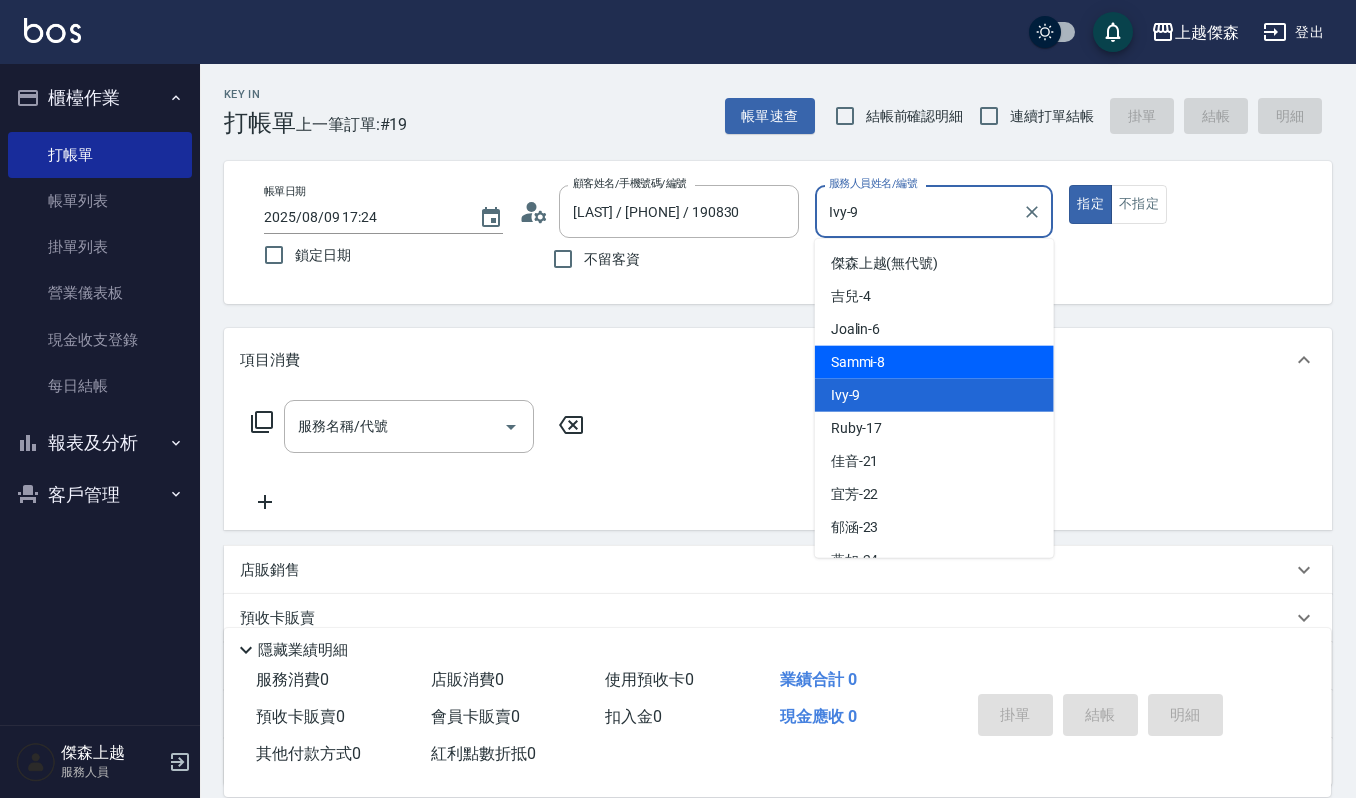 click on "Sammi -8" at bounding box center (934, 362) 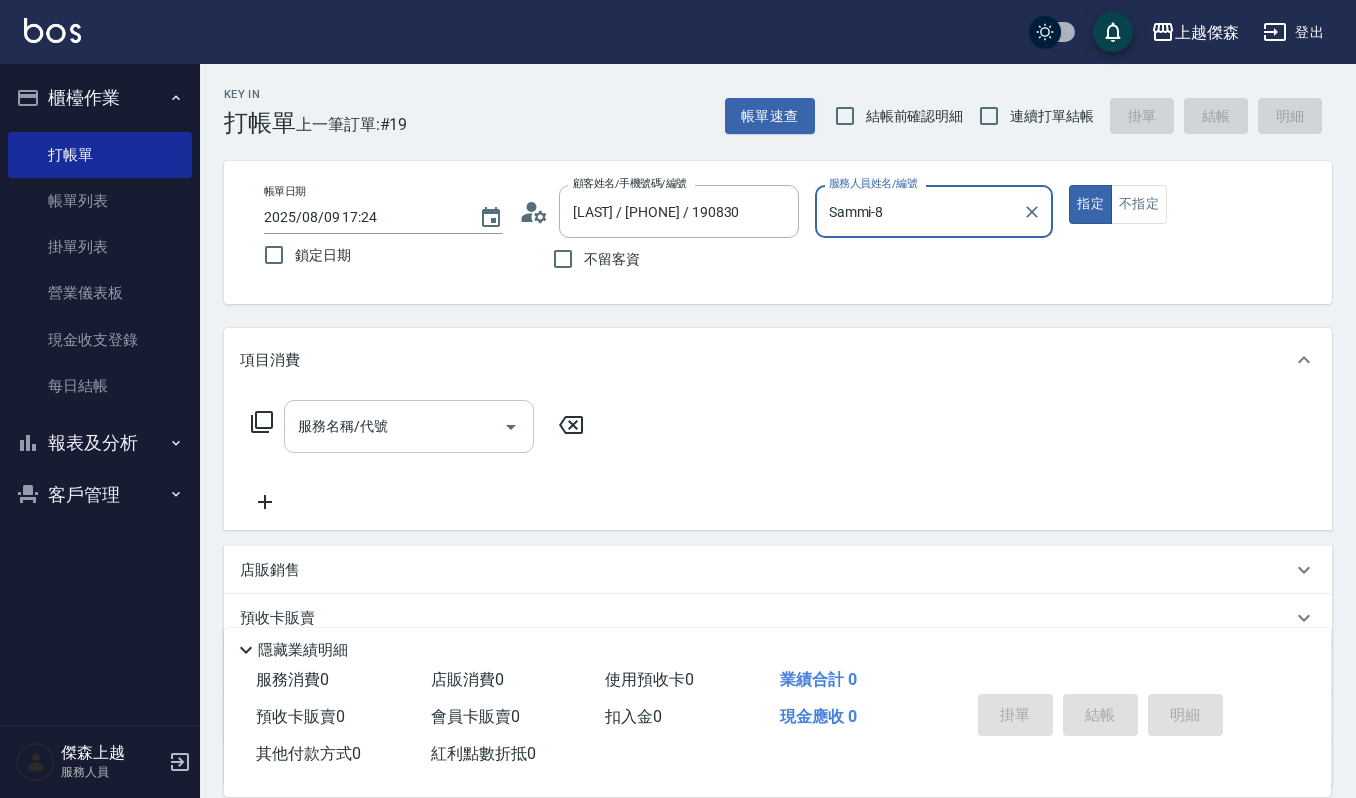 click on "服務名稱/代號" at bounding box center (409, 426) 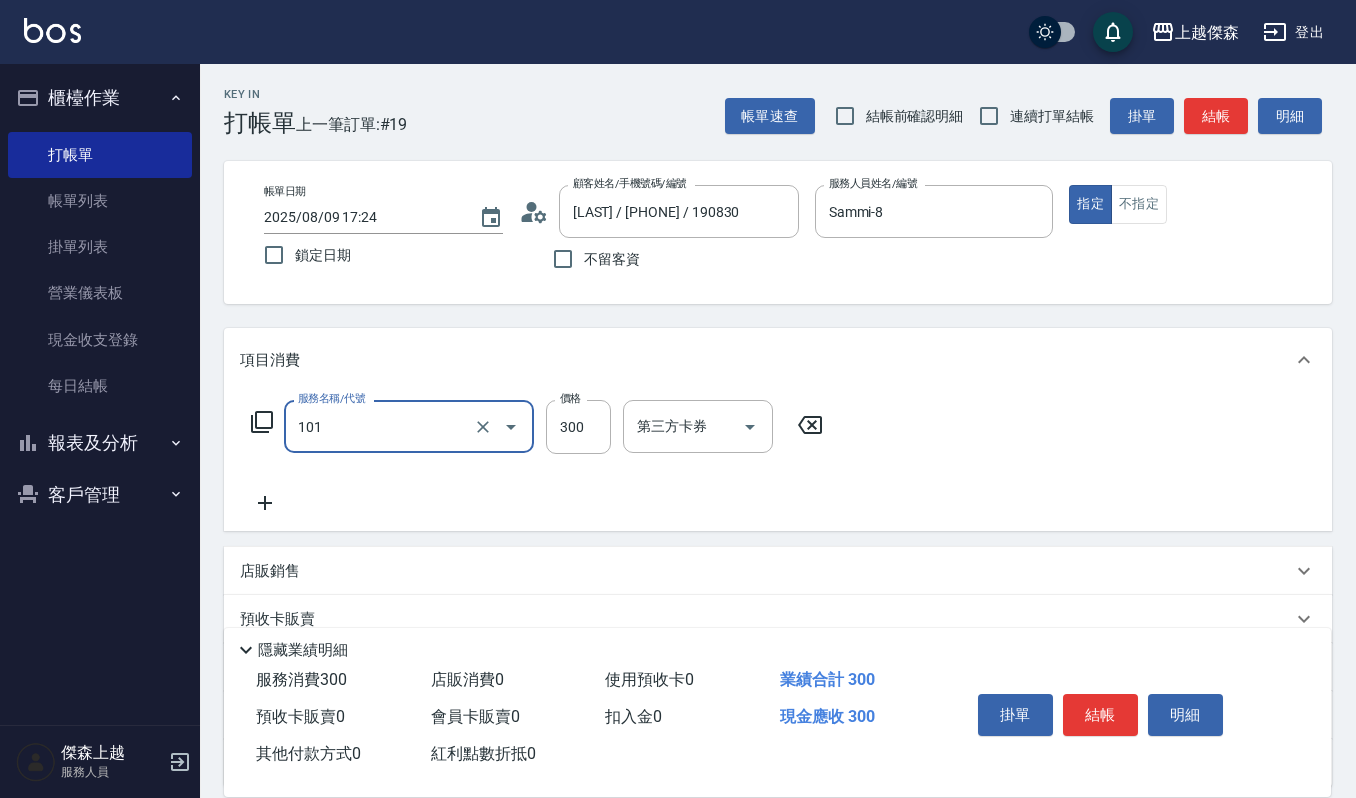 type on "一般洗髮(101)" 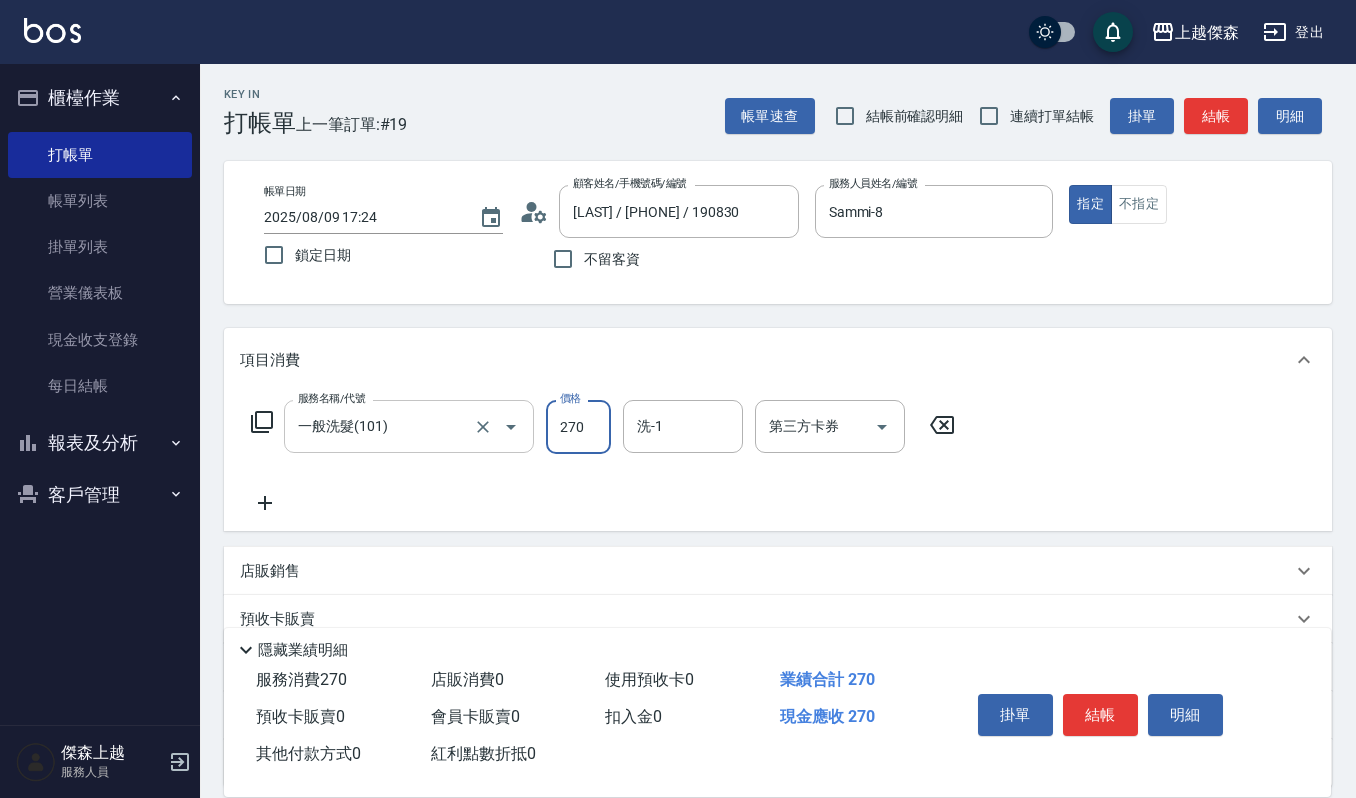 type on "270" 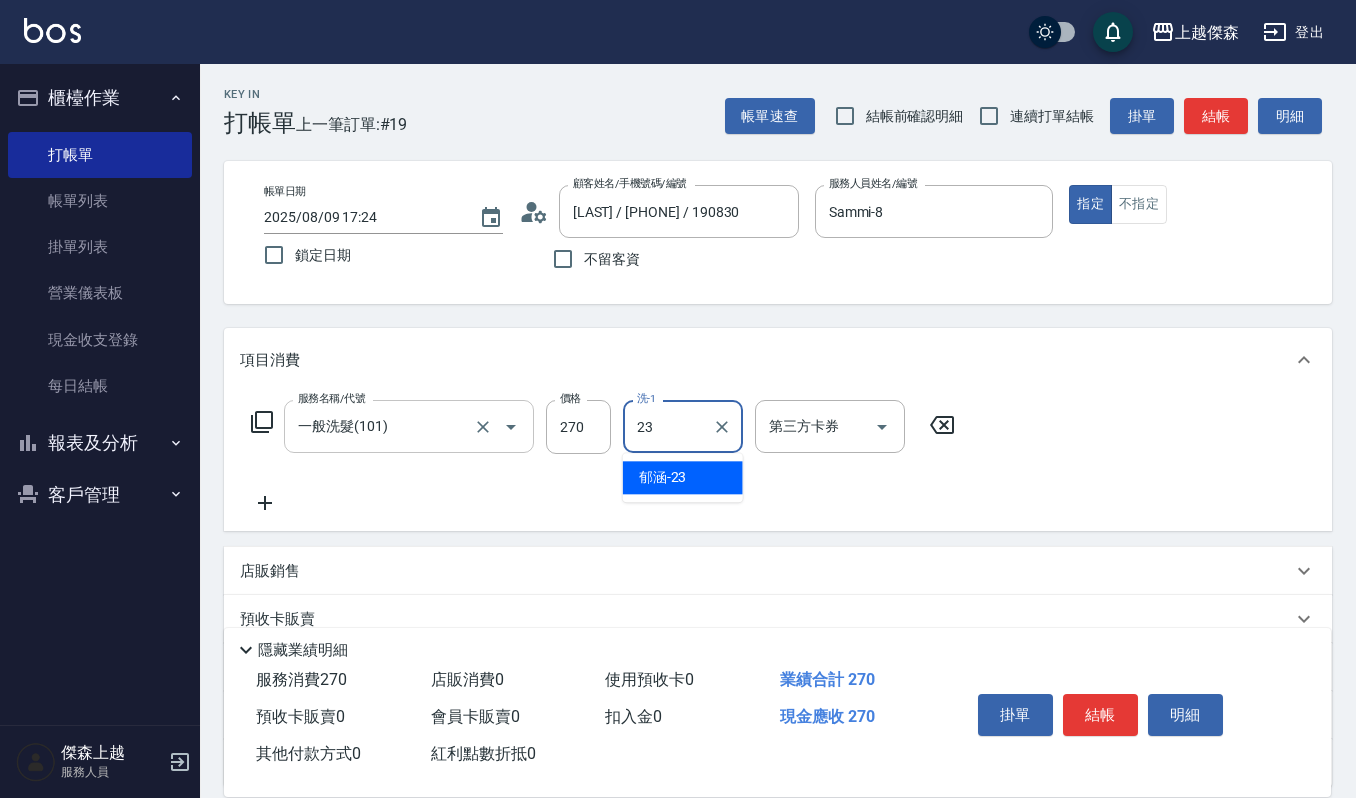 type on "郁涵-23" 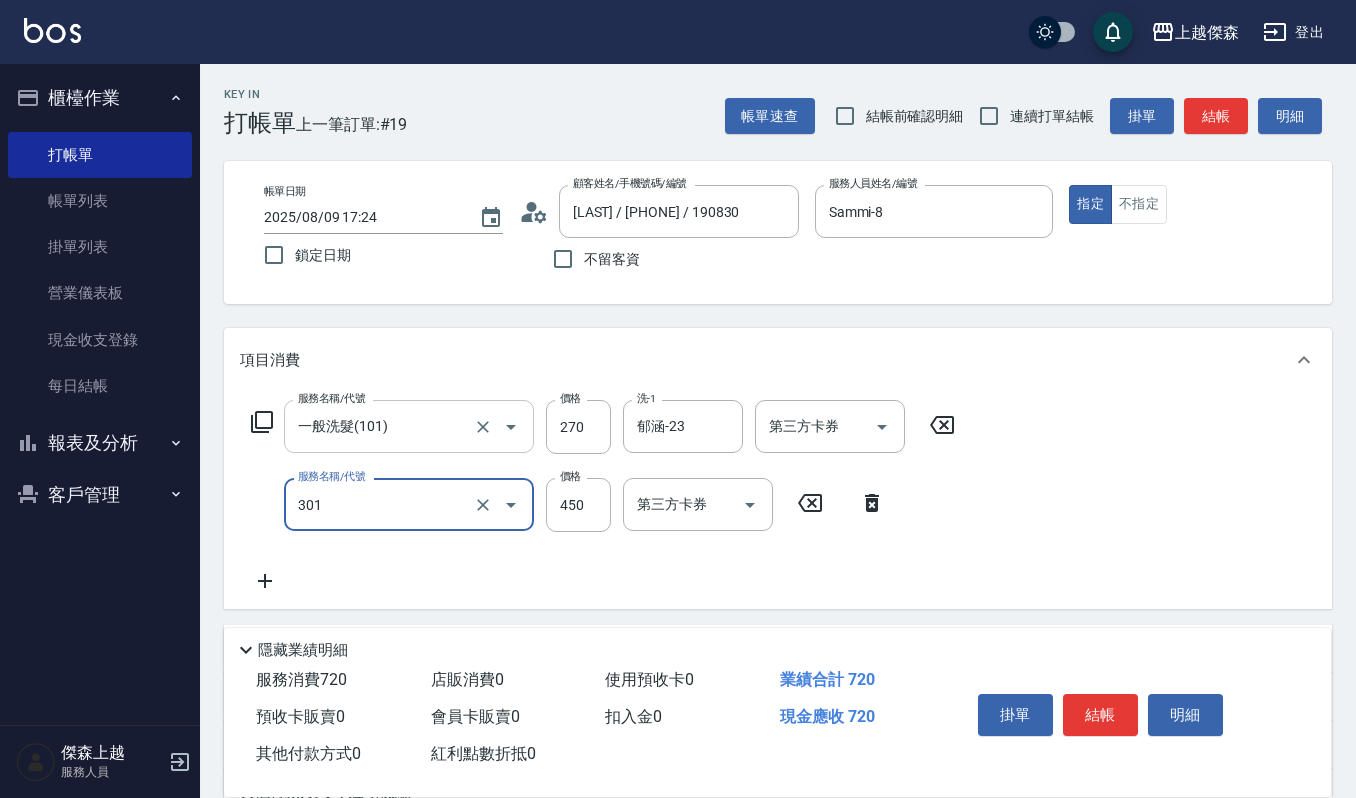 type on "創意剪髮(301)" 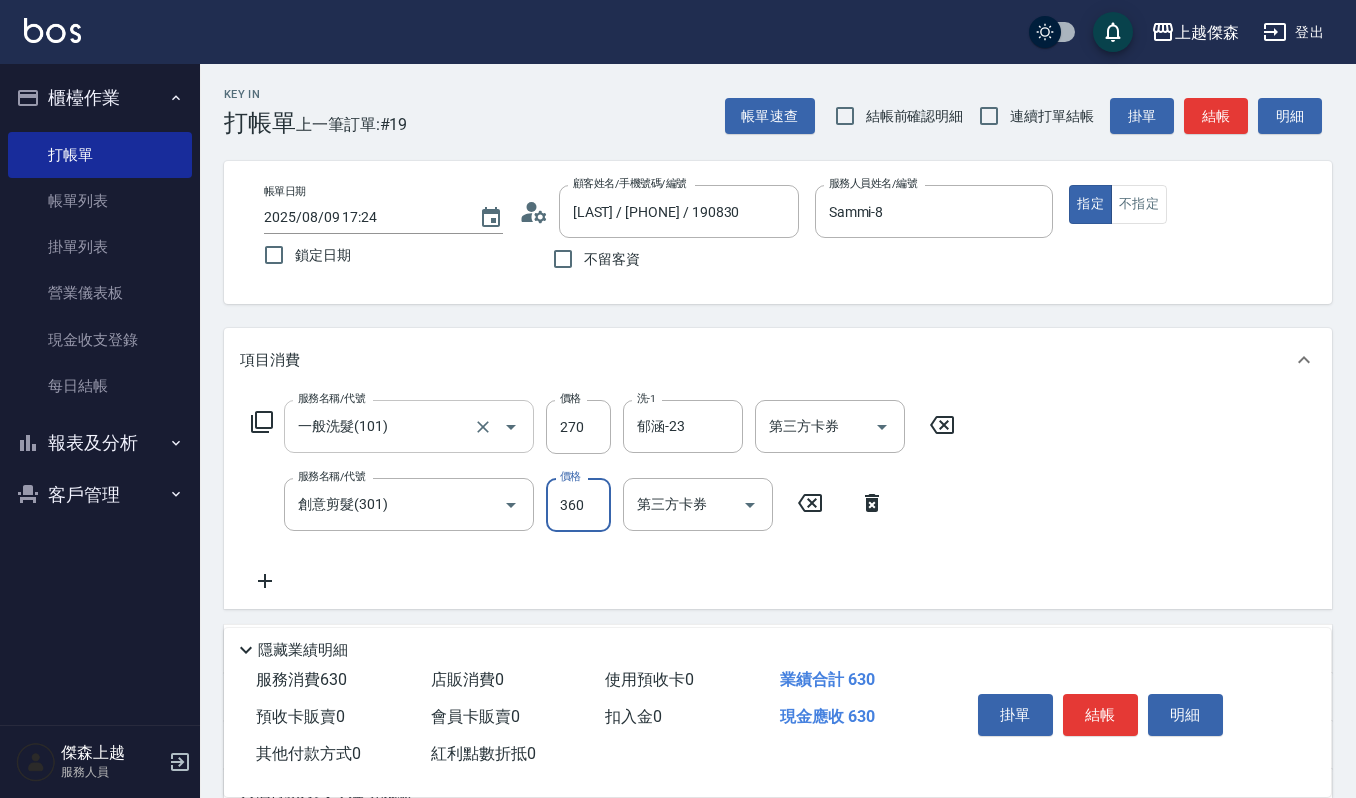 type on "360" 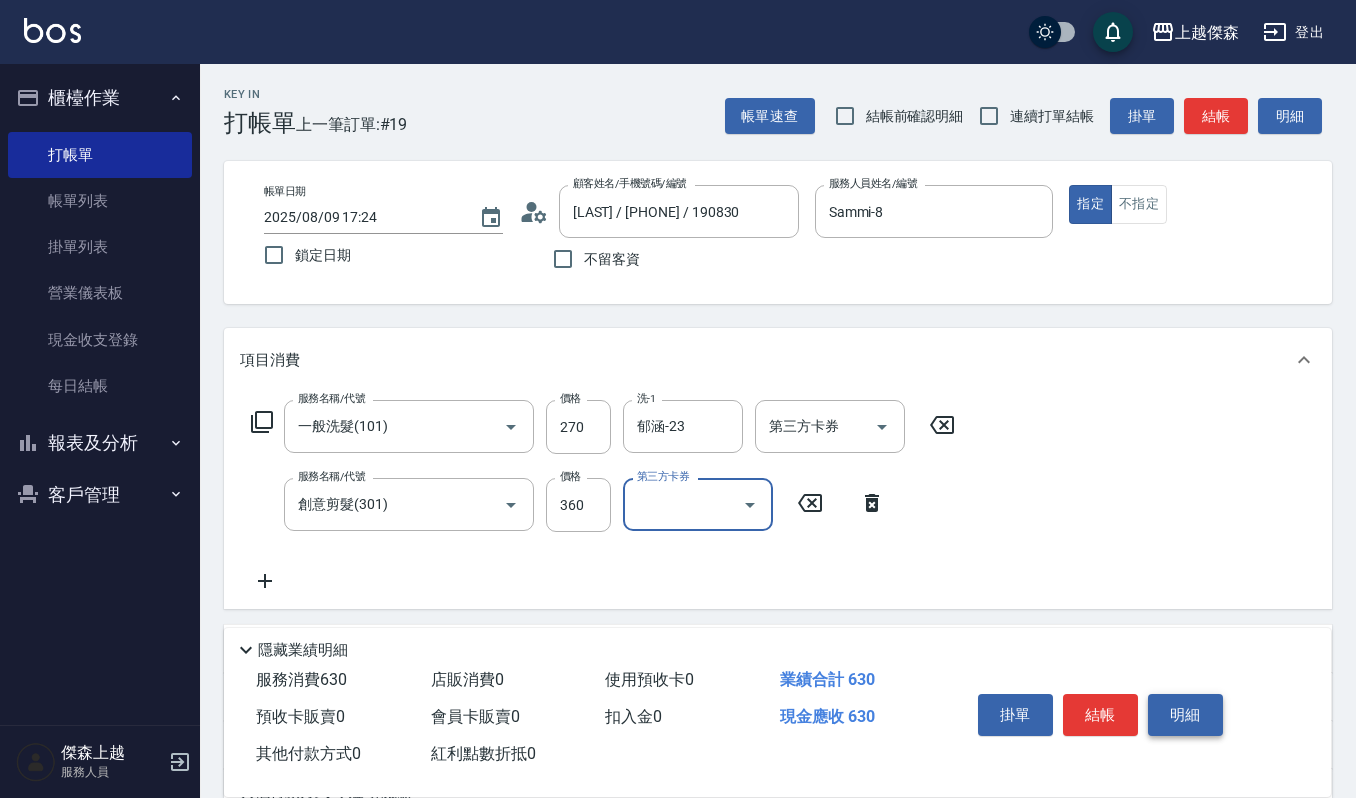 click on "明細" at bounding box center (1185, 715) 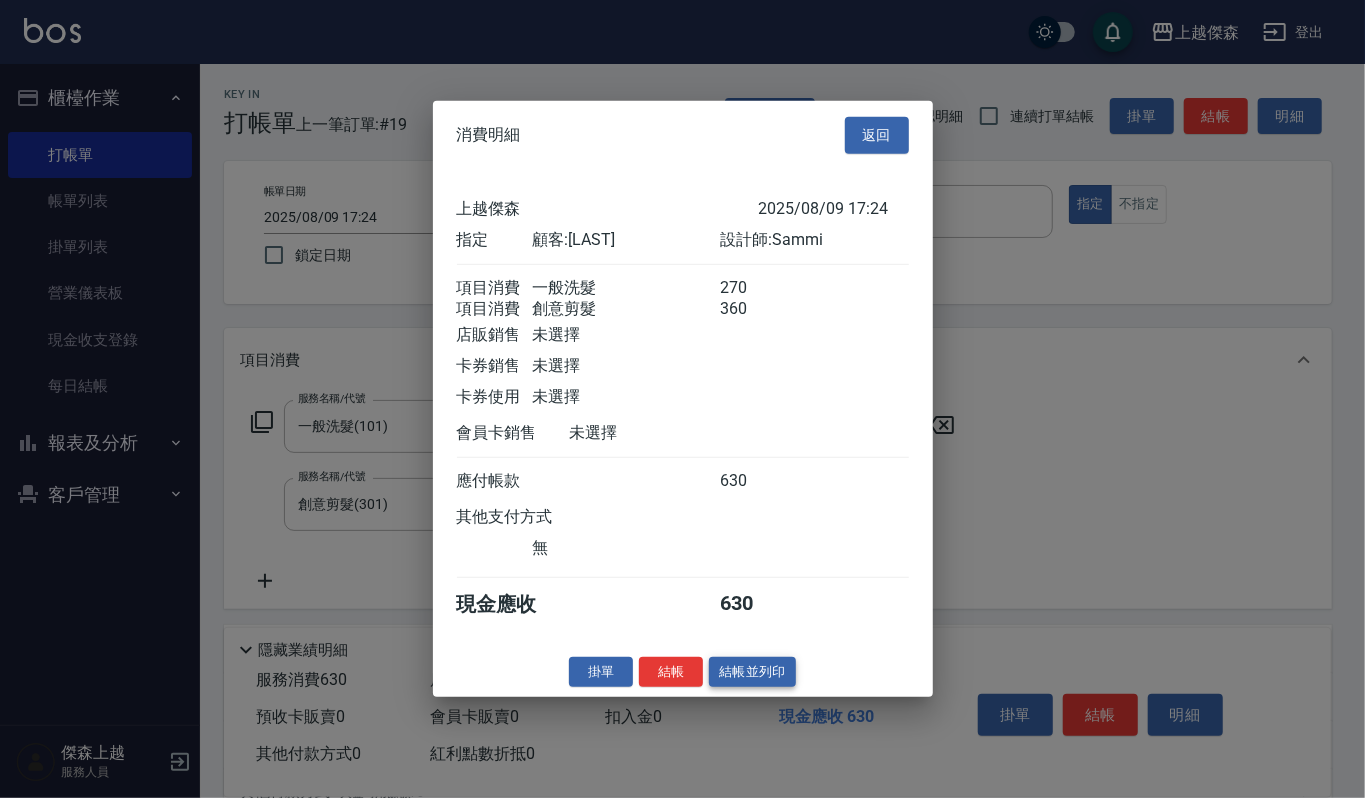 click on "結帳並列印" at bounding box center (752, 671) 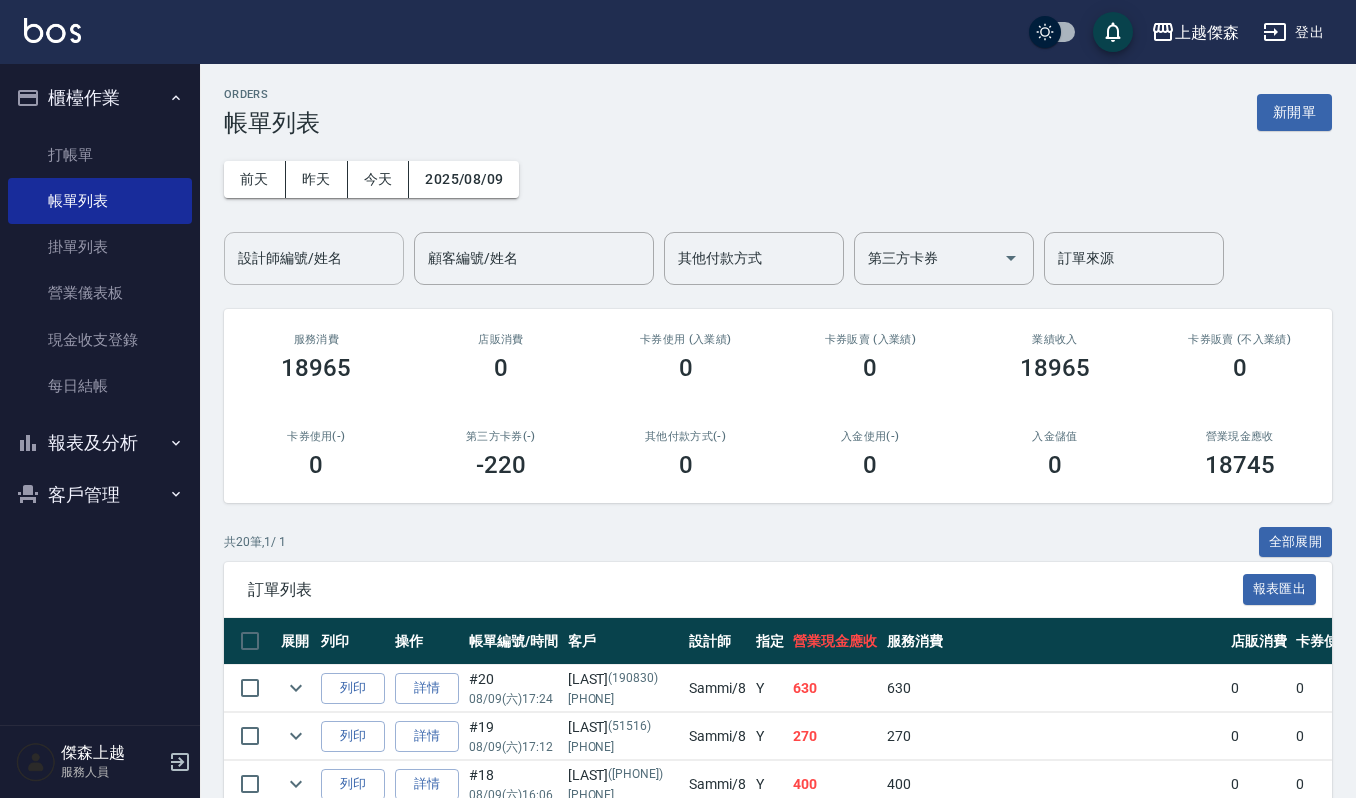 click on "設計師編號/姓名" at bounding box center [314, 258] 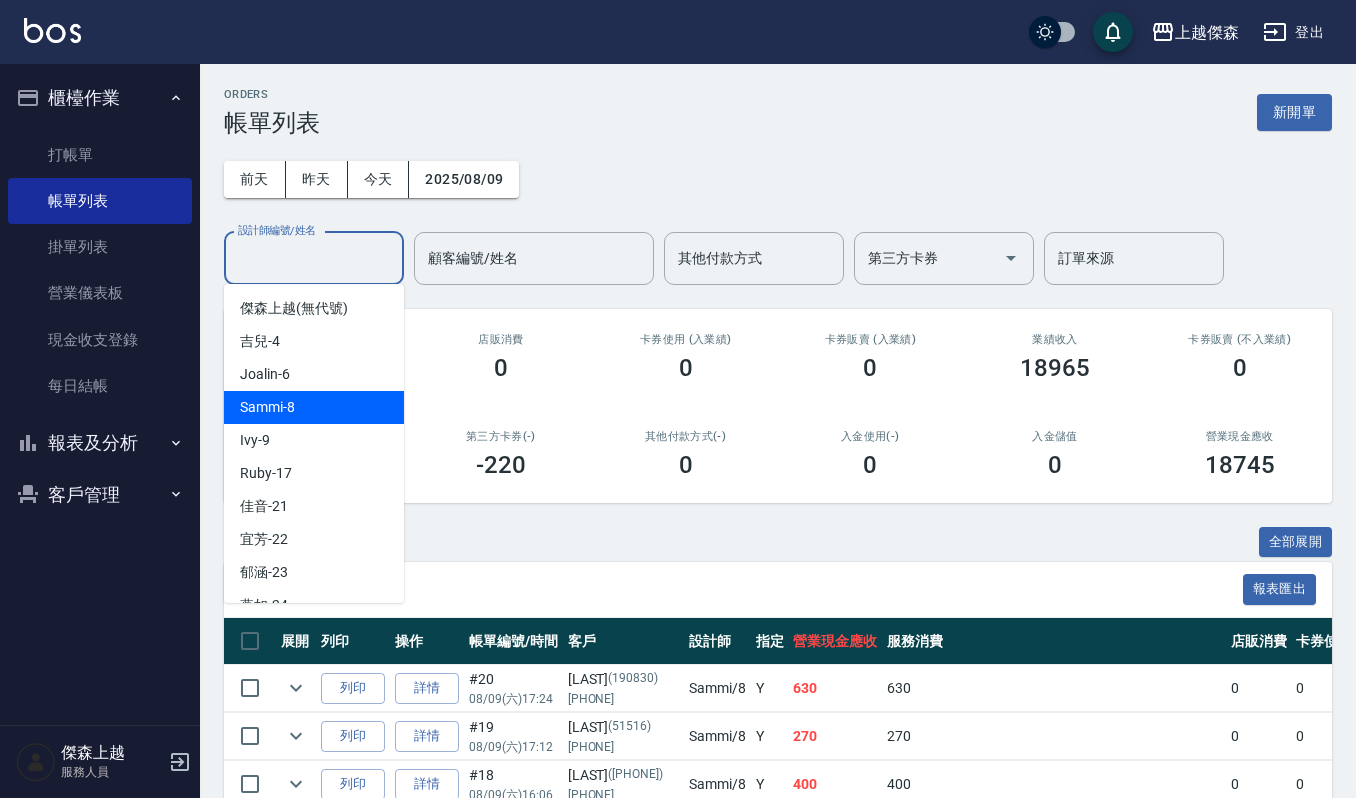 click on "Sammi -8" at bounding box center (314, 407) 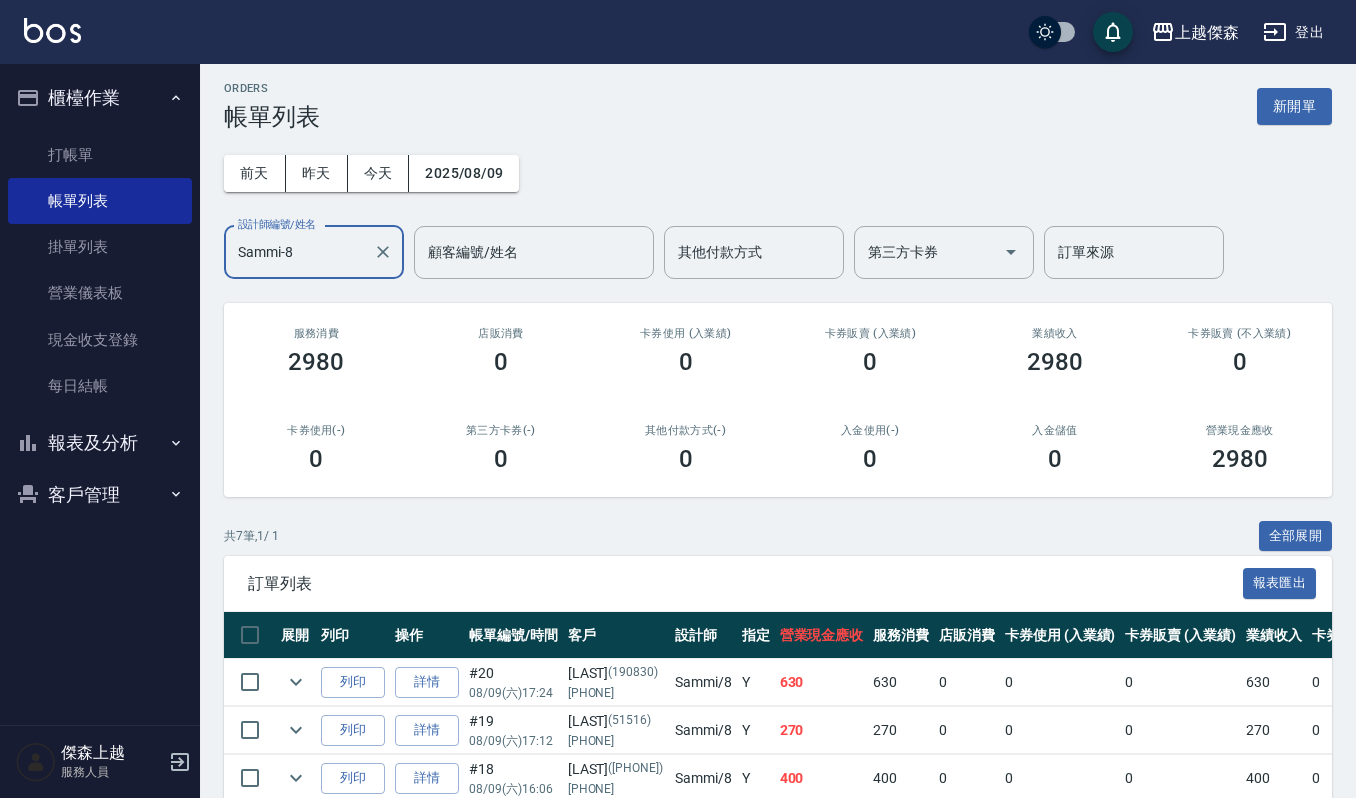 scroll, scrollTop: 0, scrollLeft: 0, axis: both 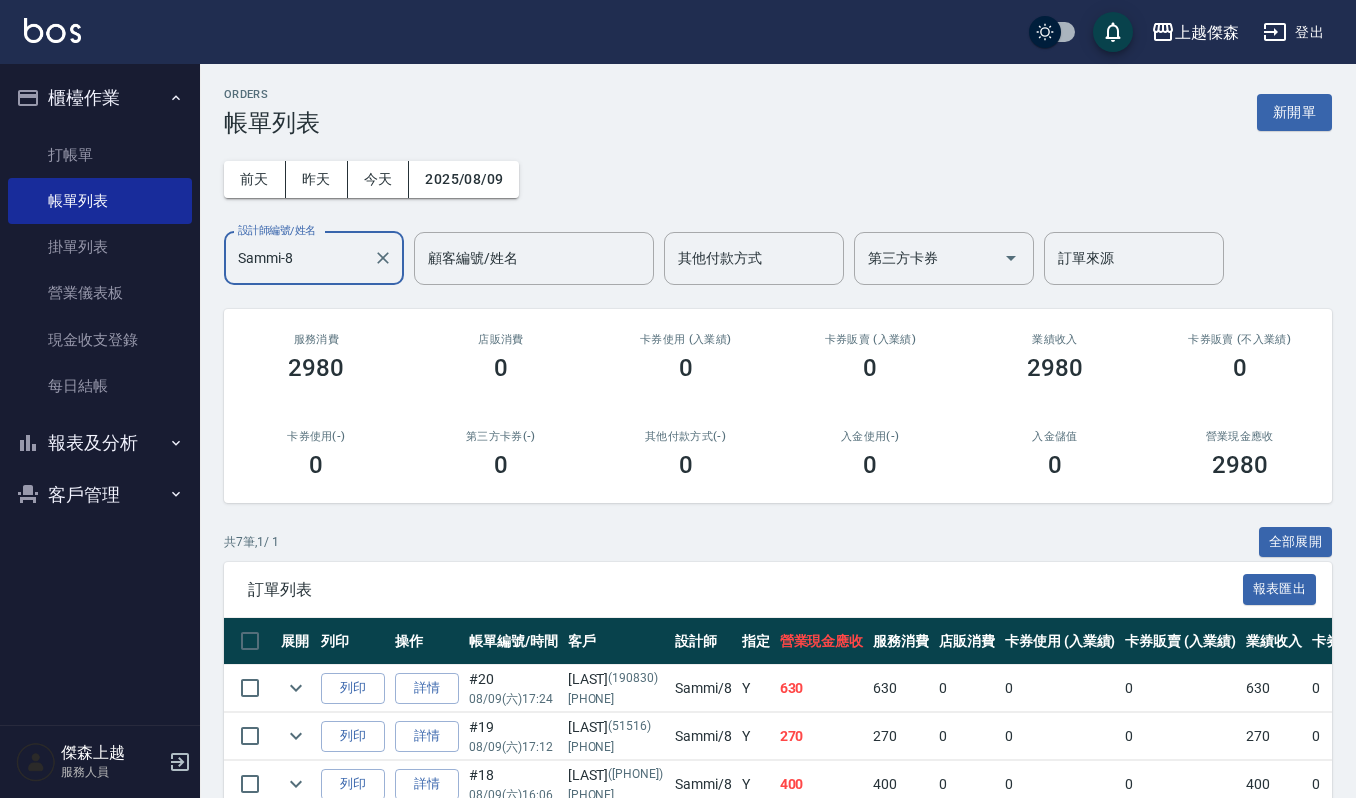 click on "報表及分析" at bounding box center (100, 443) 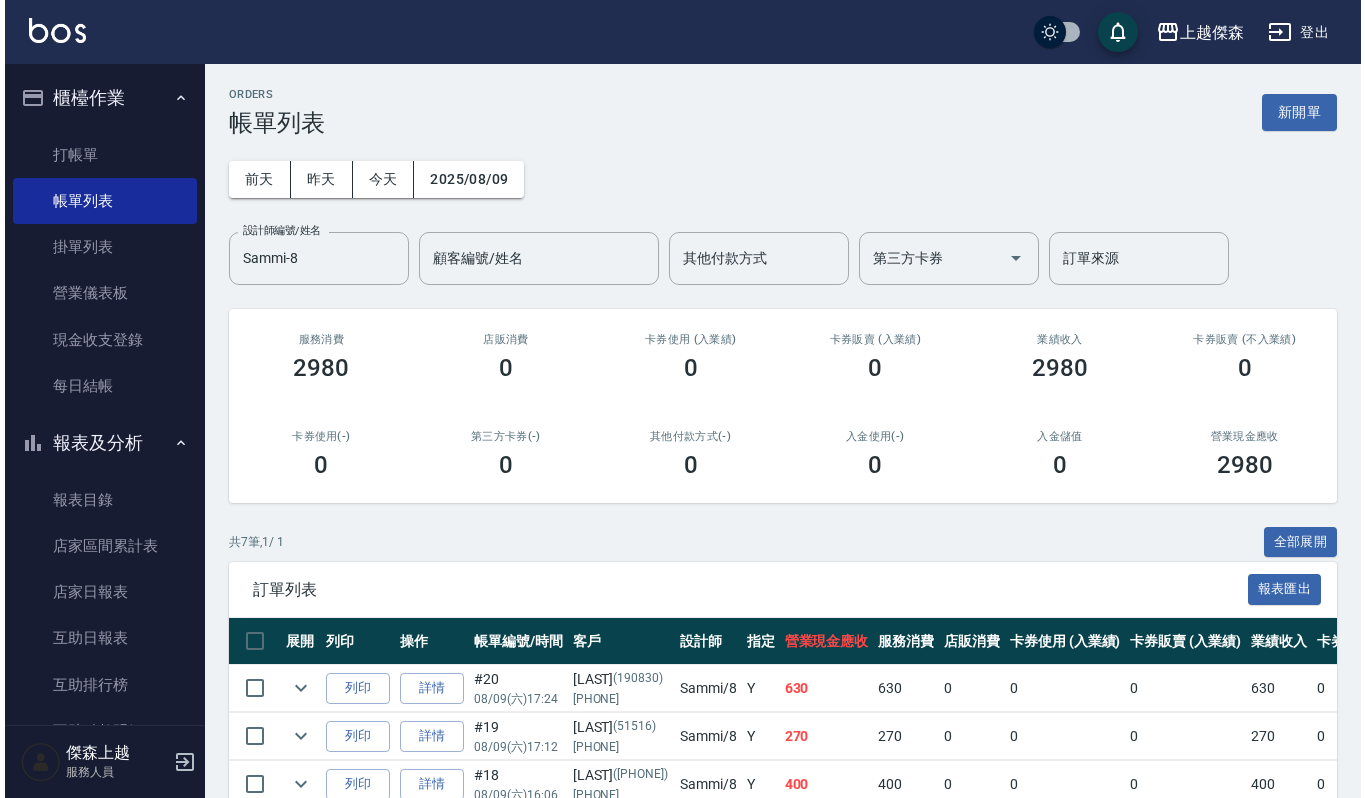 scroll, scrollTop: 482, scrollLeft: 0, axis: vertical 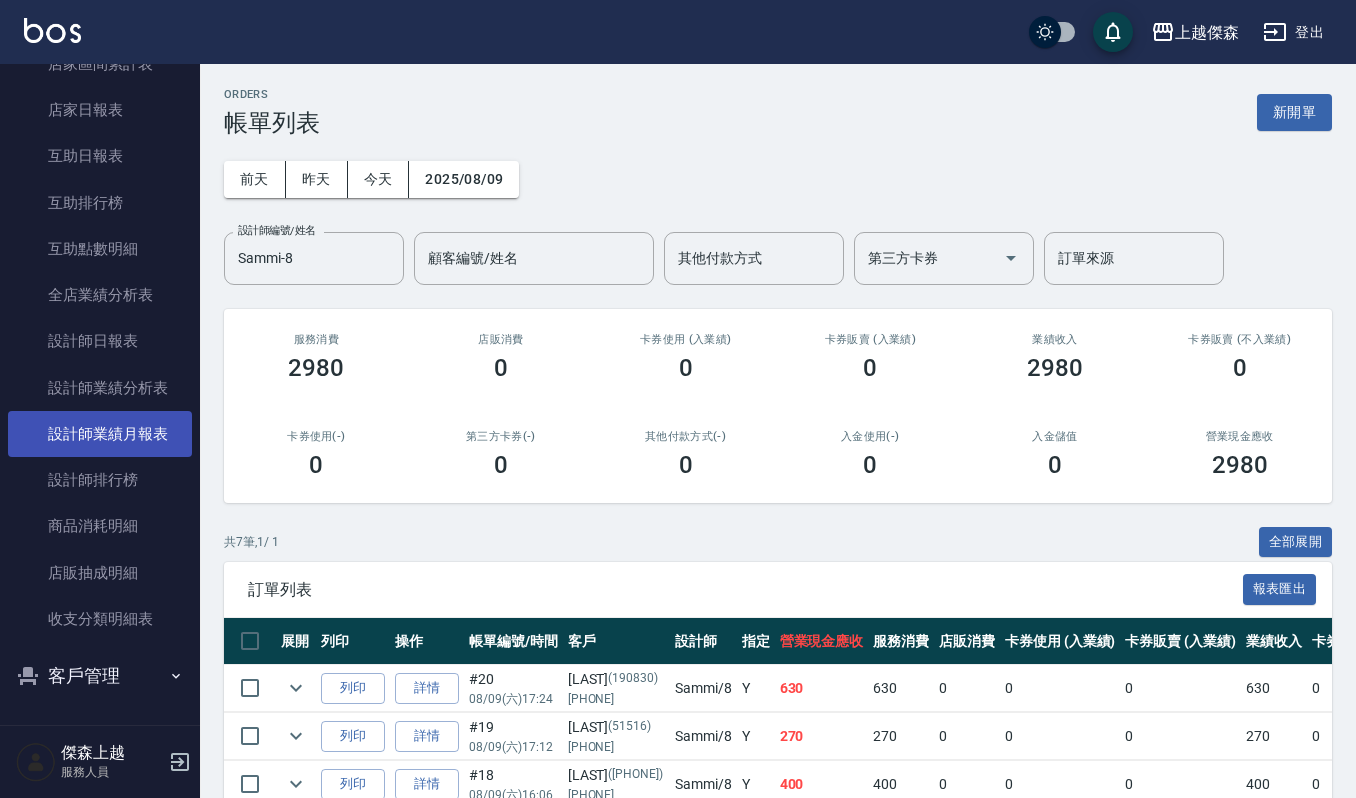 click on "設計師業績月報表" at bounding box center [100, 434] 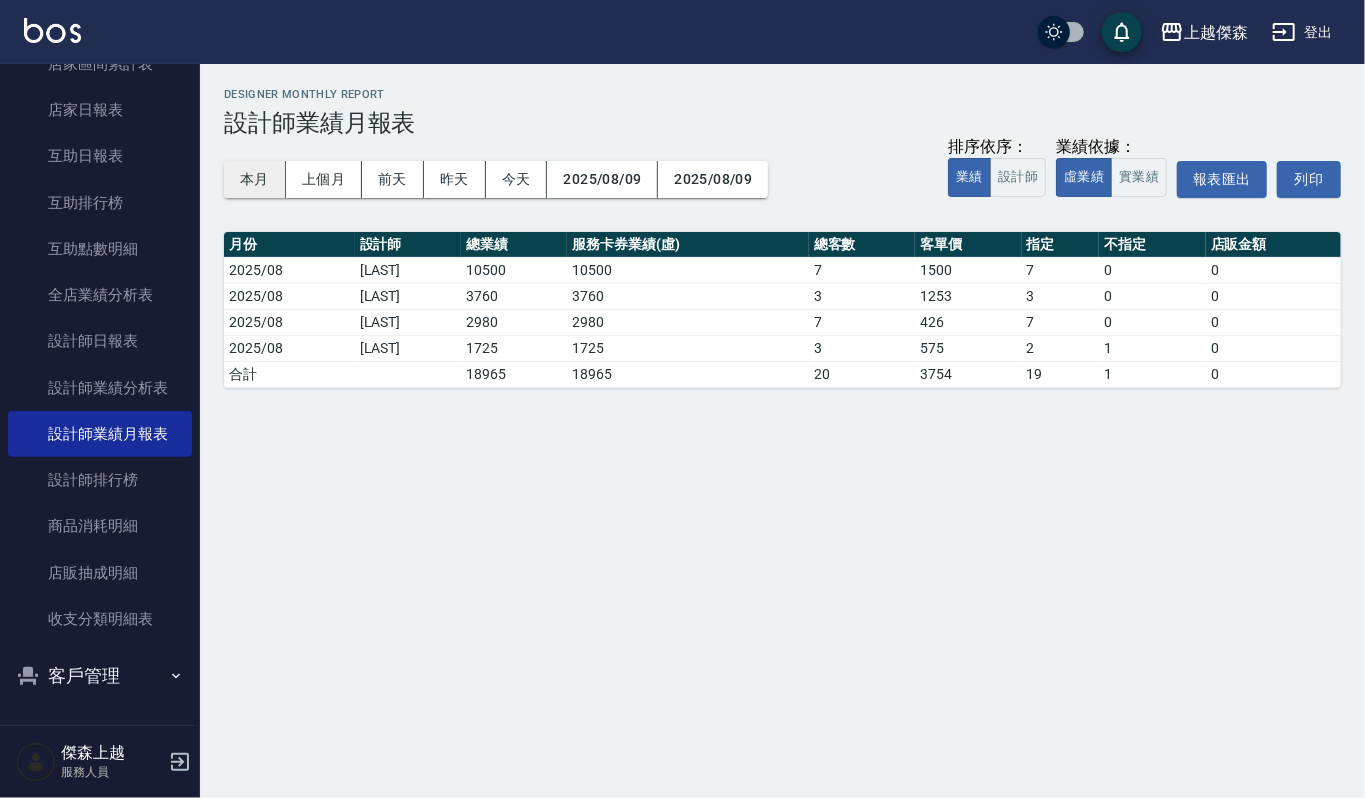 click on "本月" at bounding box center (255, 179) 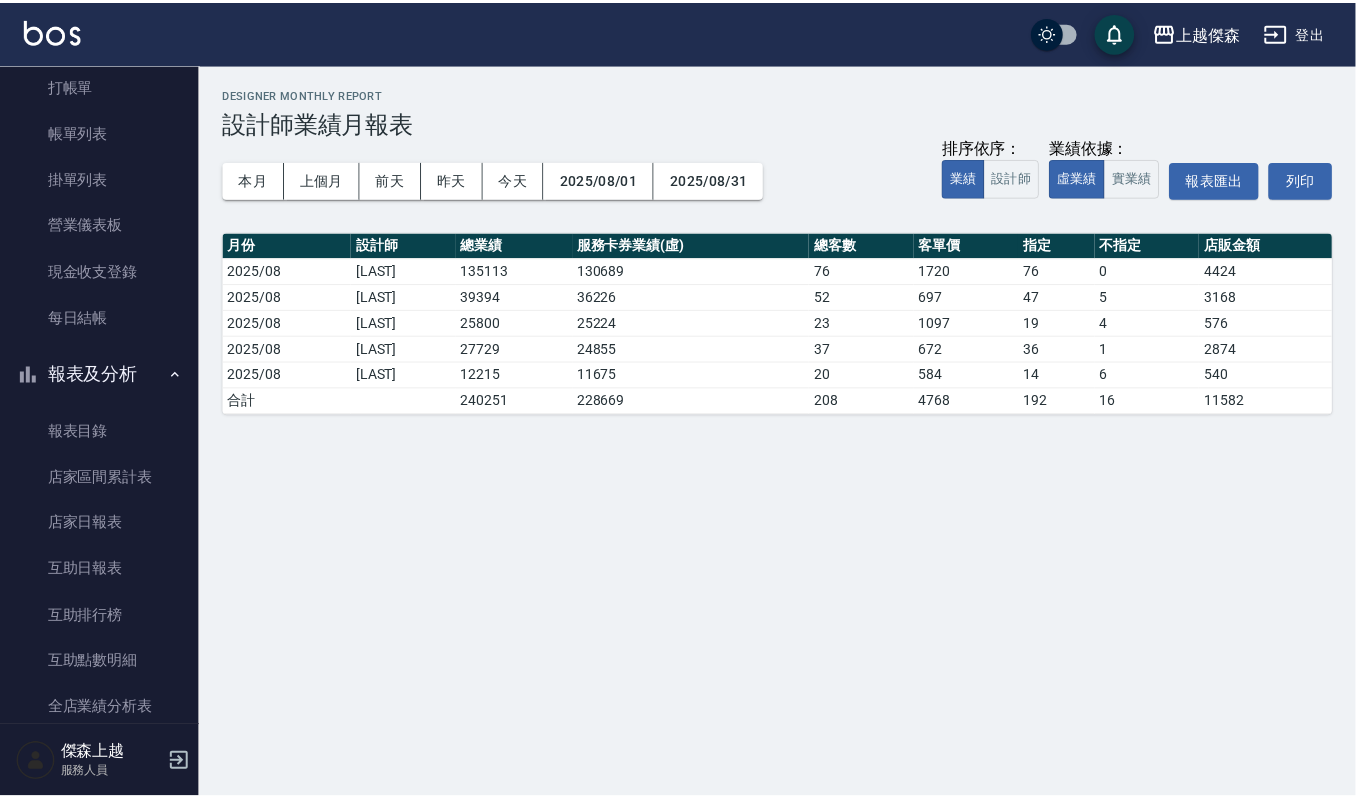 scroll, scrollTop: 0, scrollLeft: 0, axis: both 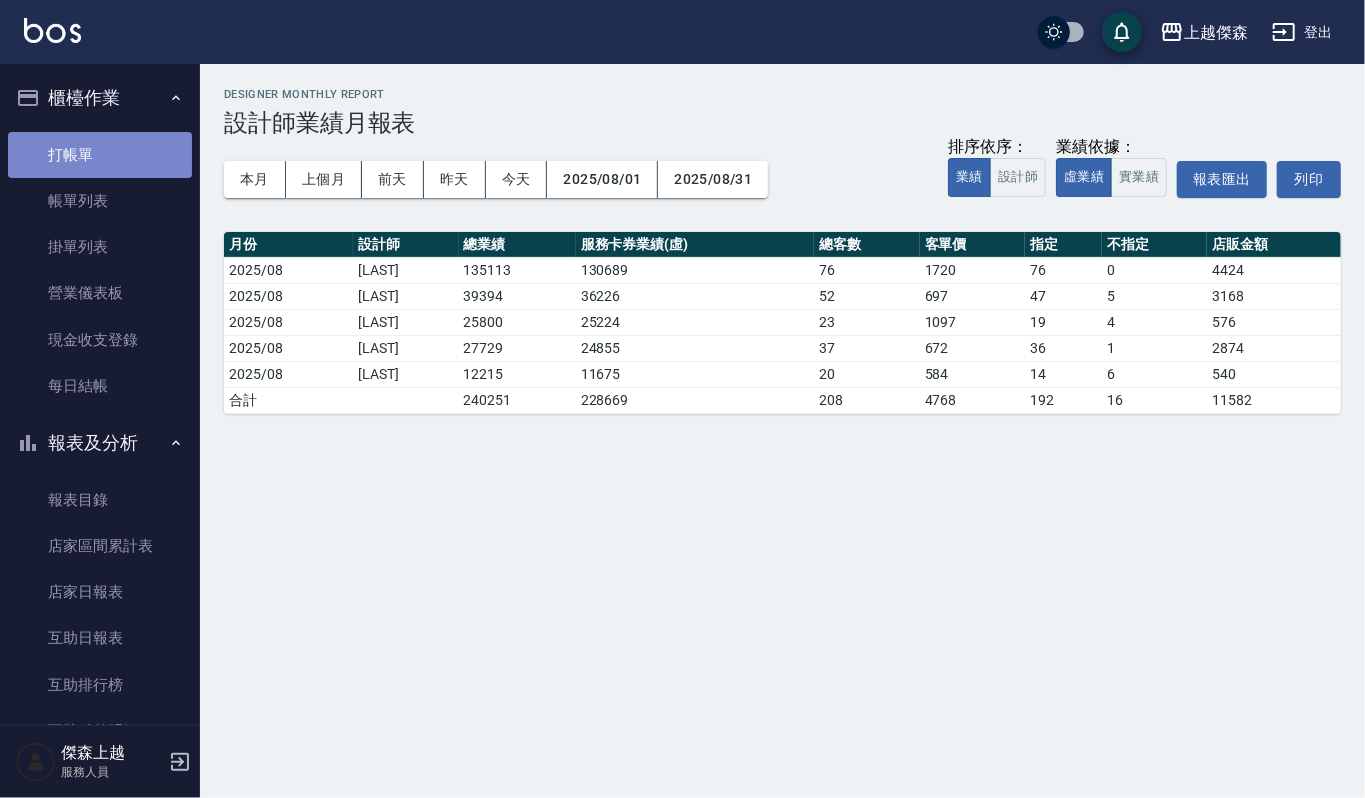 click on "打帳單" at bounding box center [100, 155] 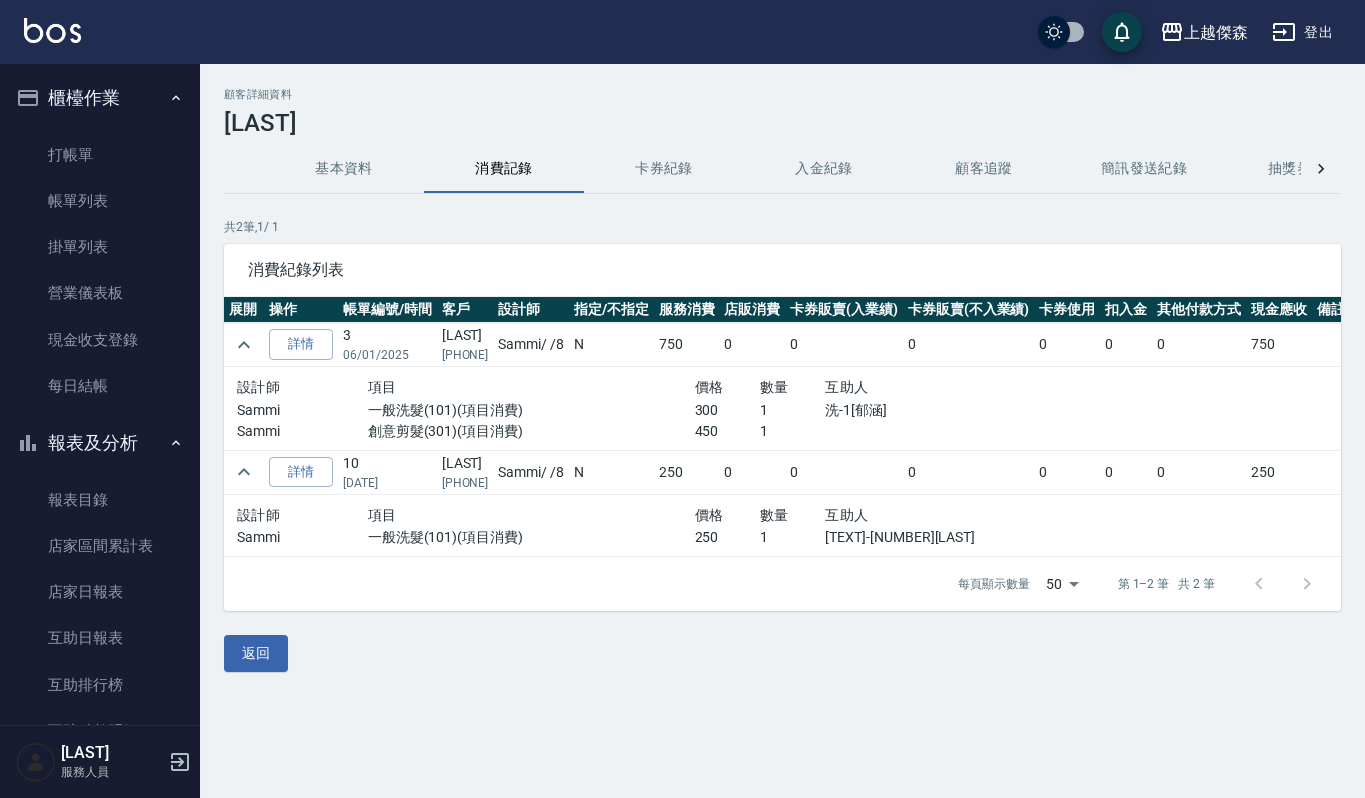 scroll, scrollTop: 0, scrollLeft: 0, axis: both 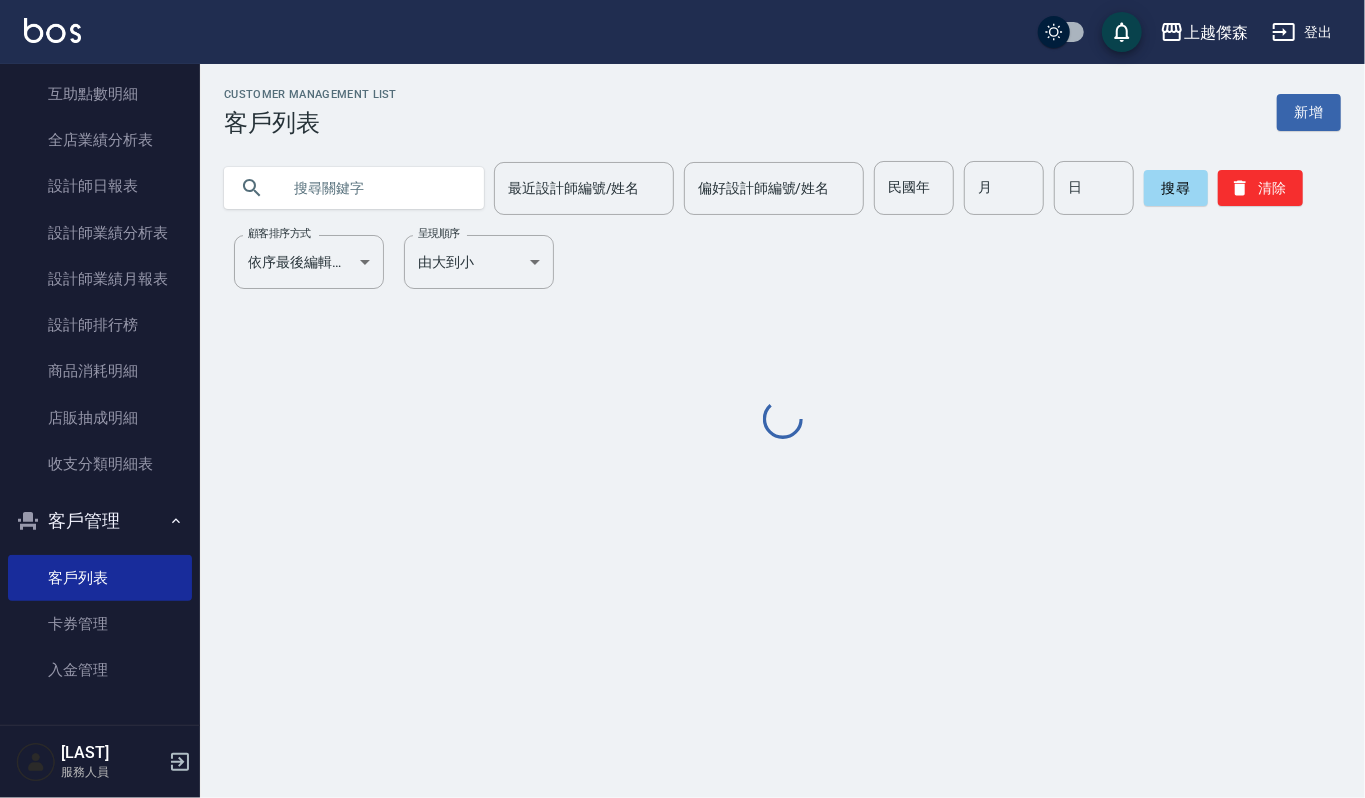 click at bounding box center (374, 188) 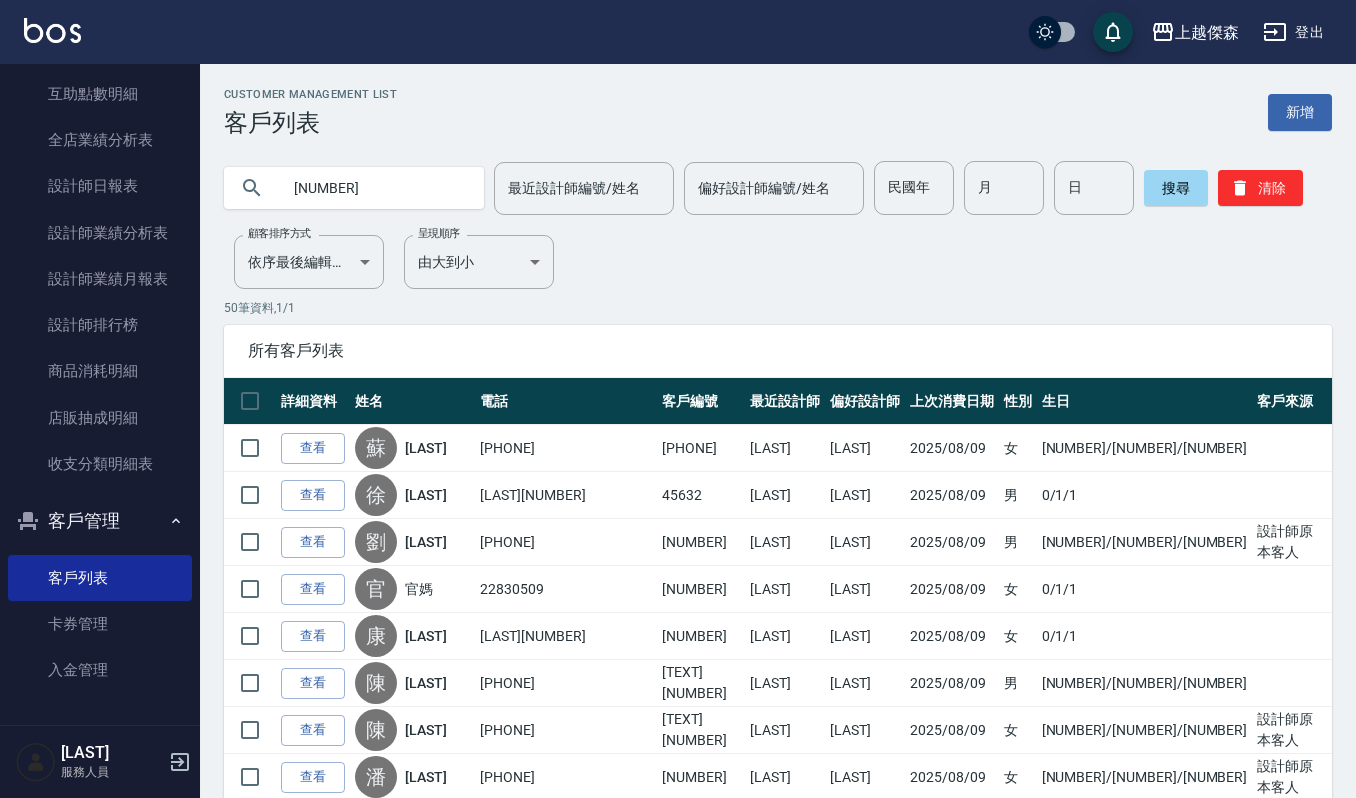 type on "[NUMBER]" 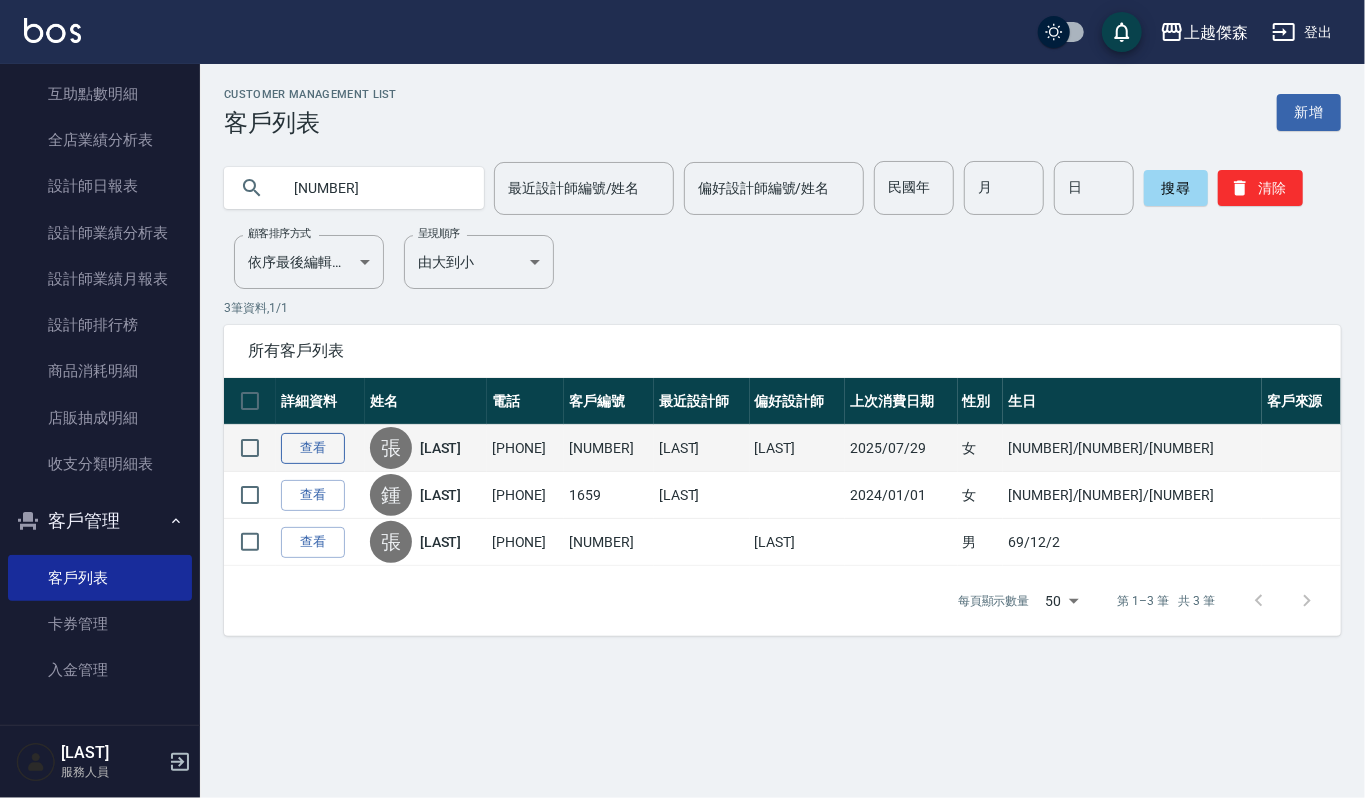 click on "查看" at bounding box center [313, 448] 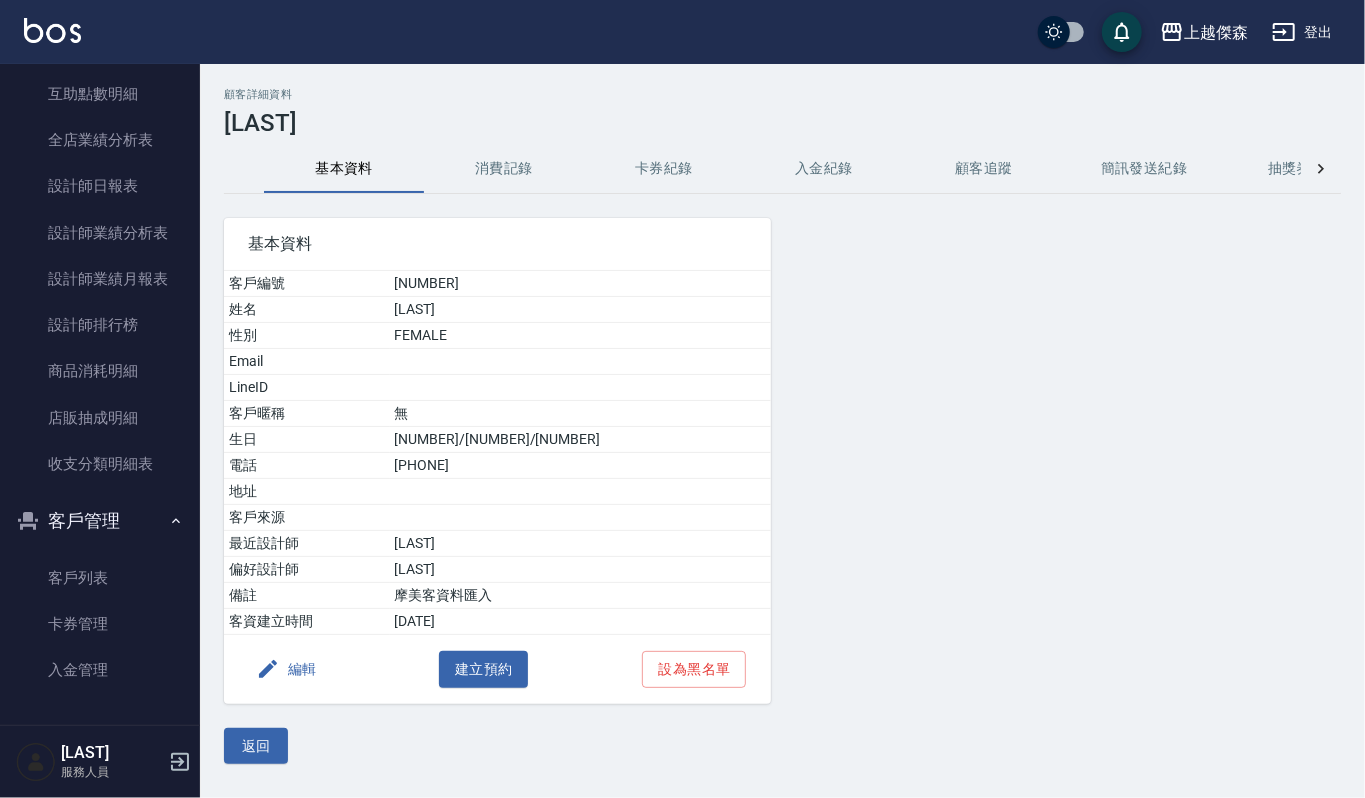 click on "消費記錄" at bounding box center [504, 169] 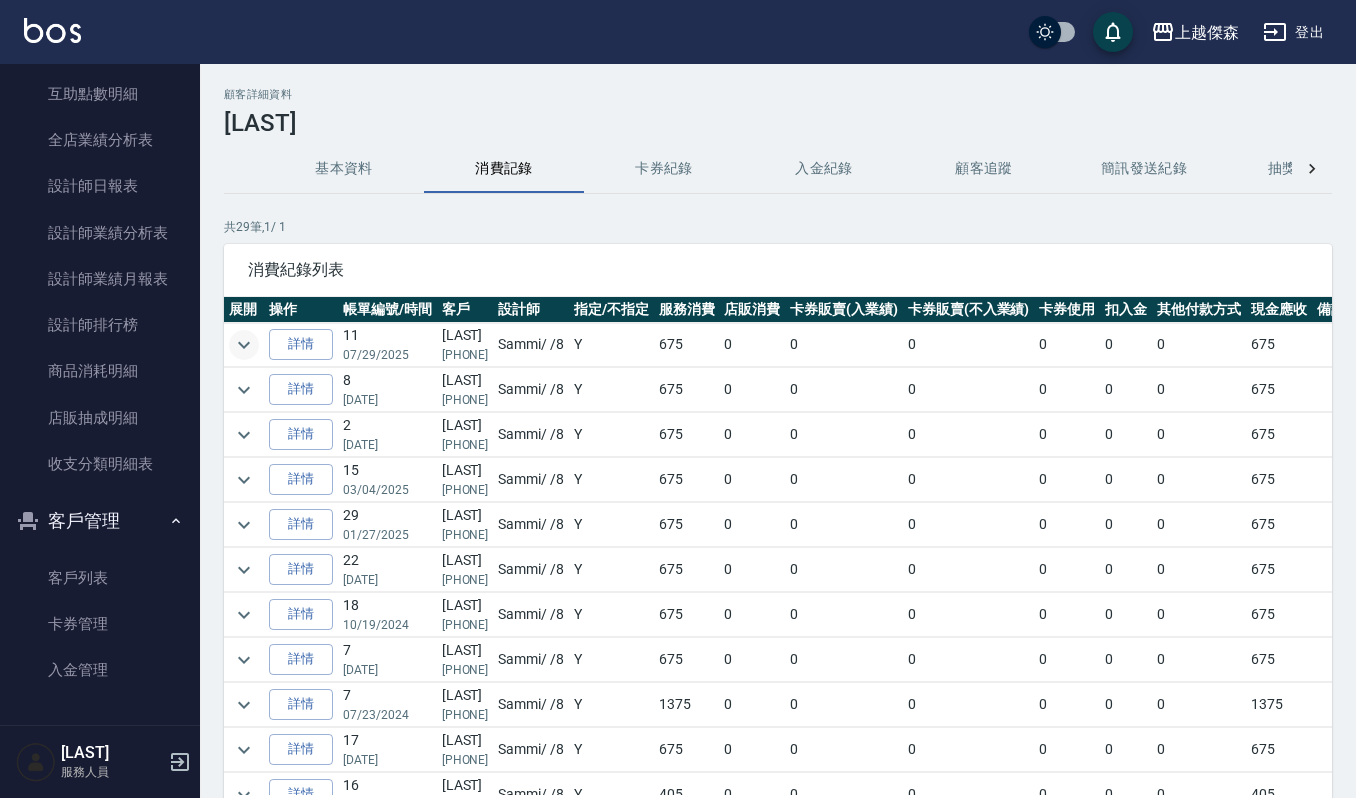 click 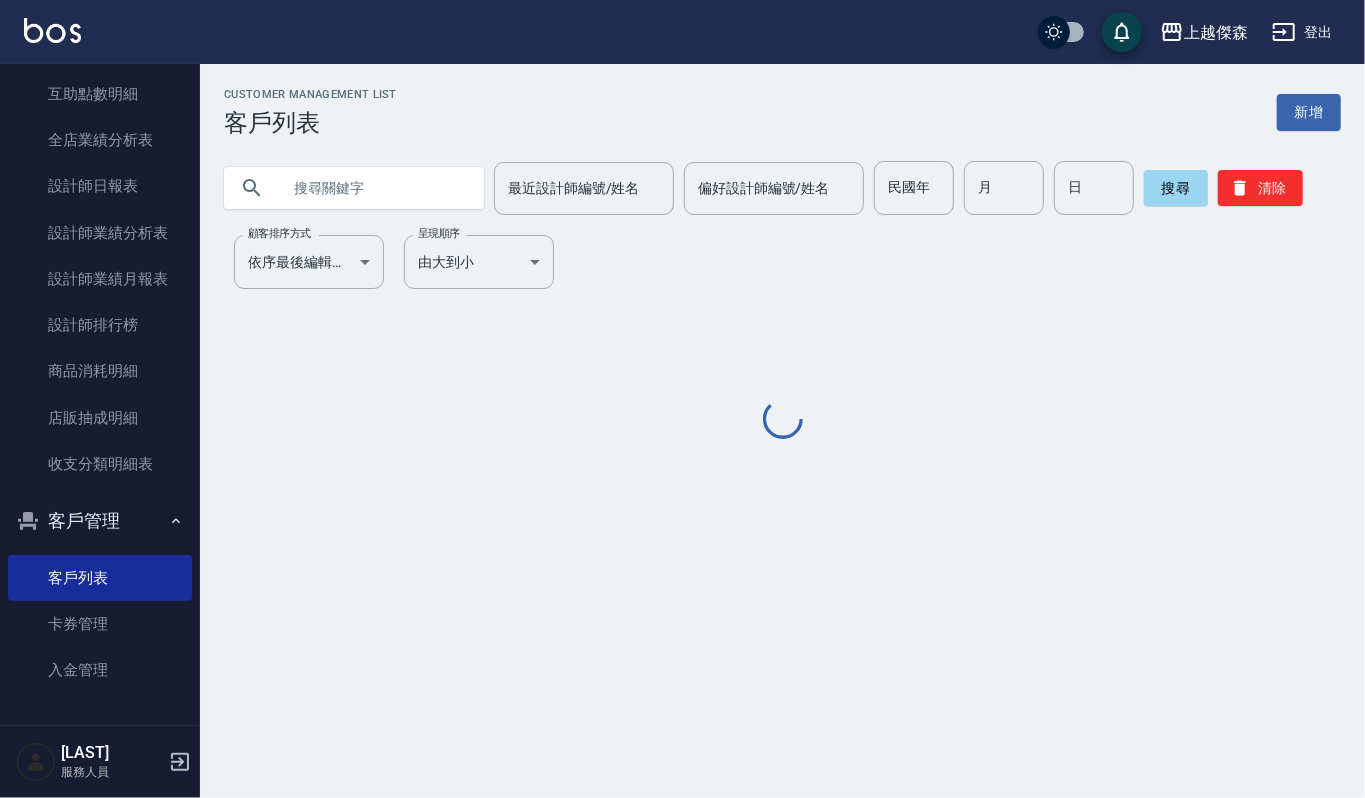 click at bounding box center [374, 188] 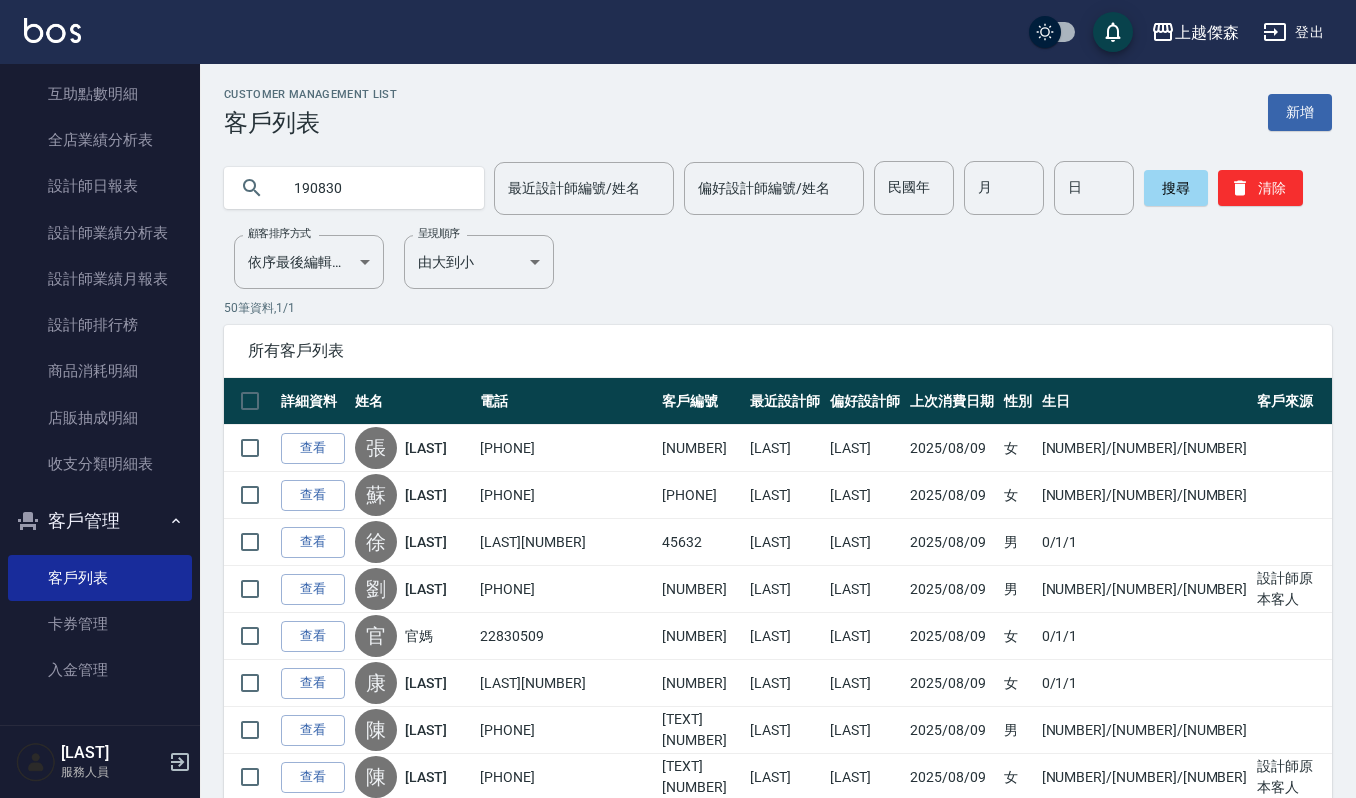 type on "190830" 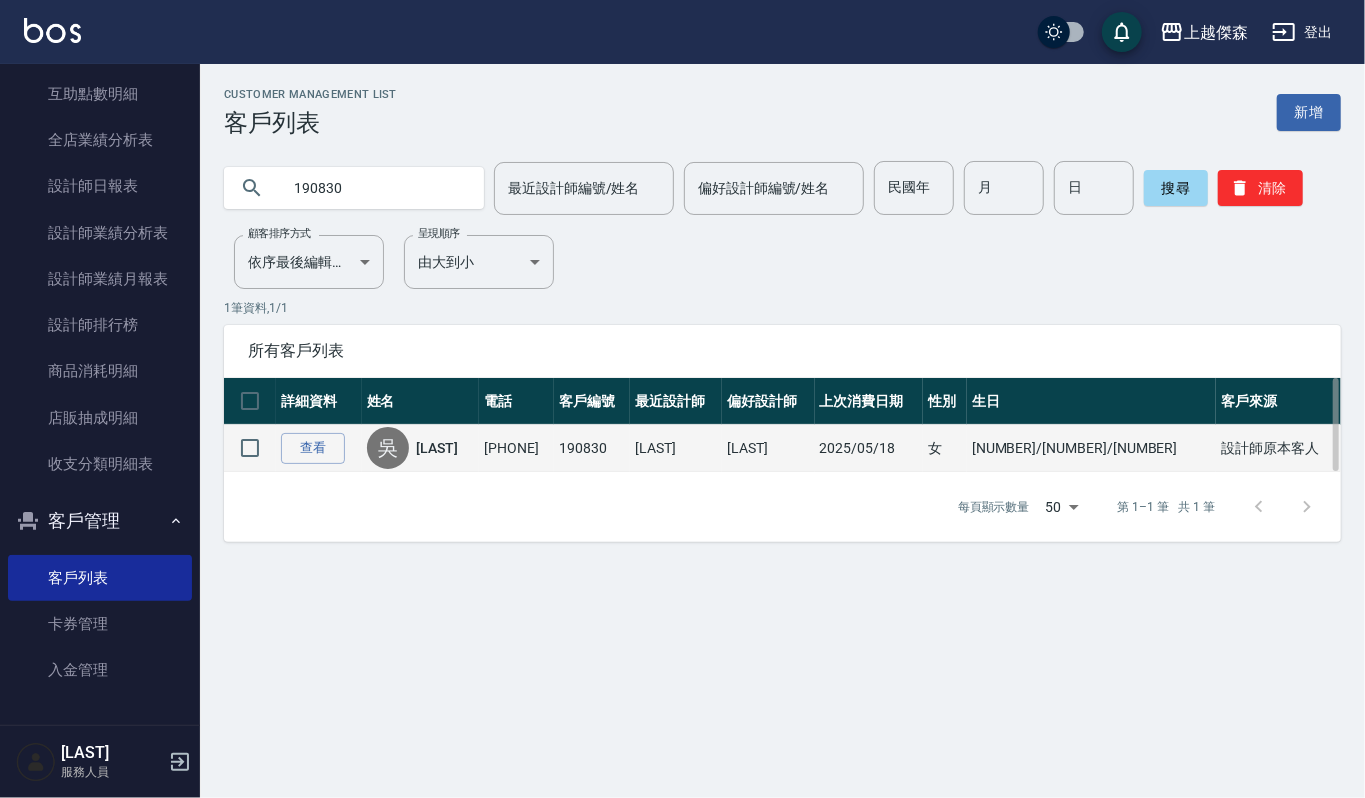 click on "查看" at bounding box center (319, 448) 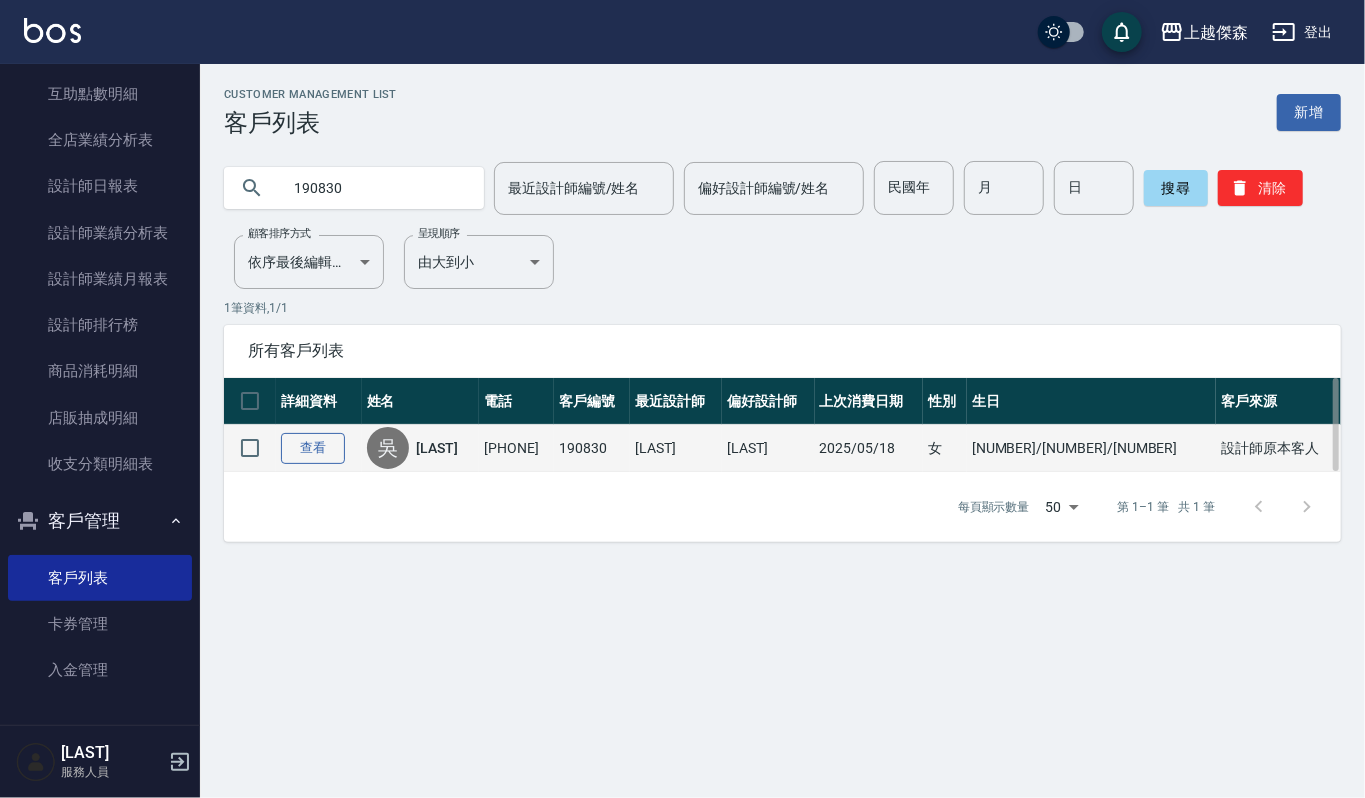 click on "查看" at bounding box center [313, 448] 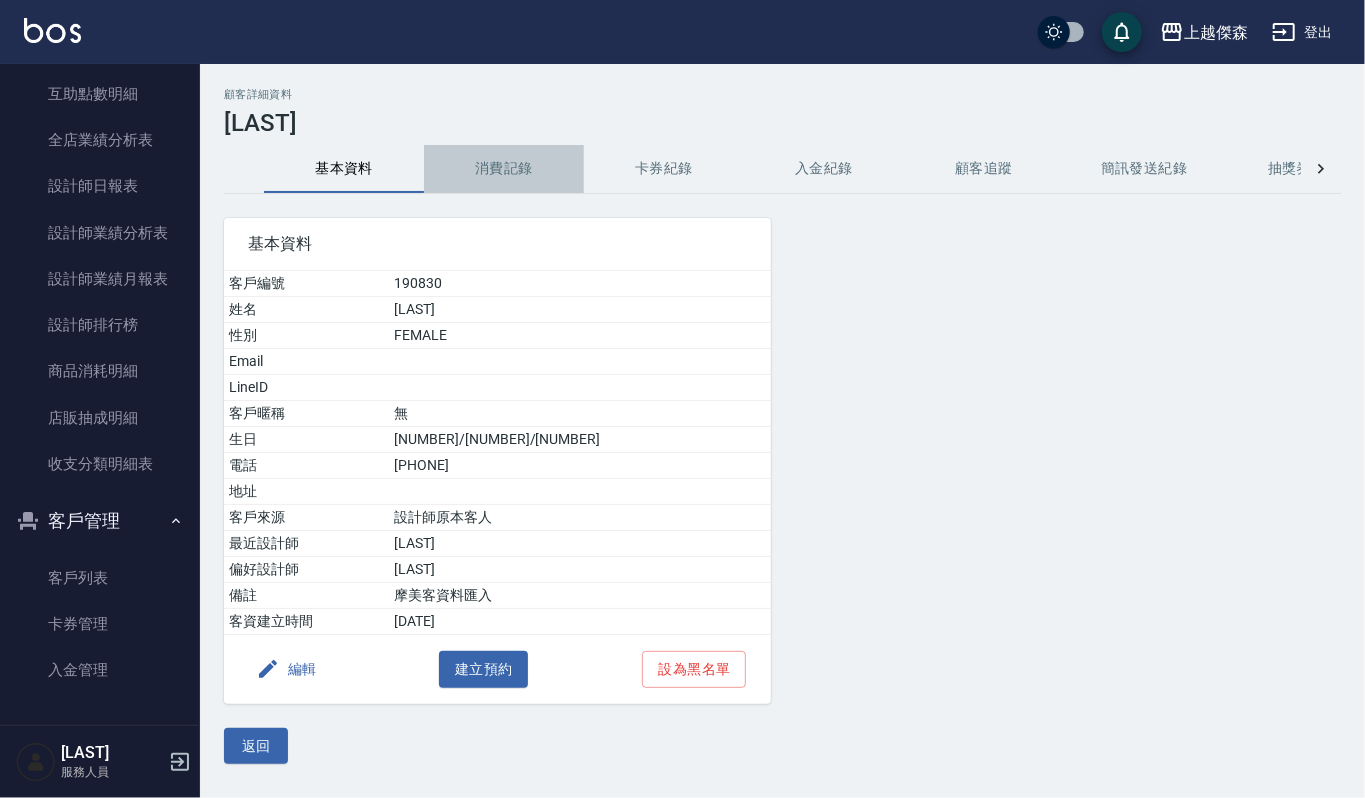 click on "消費記錄" at bounding box center [504, 169] 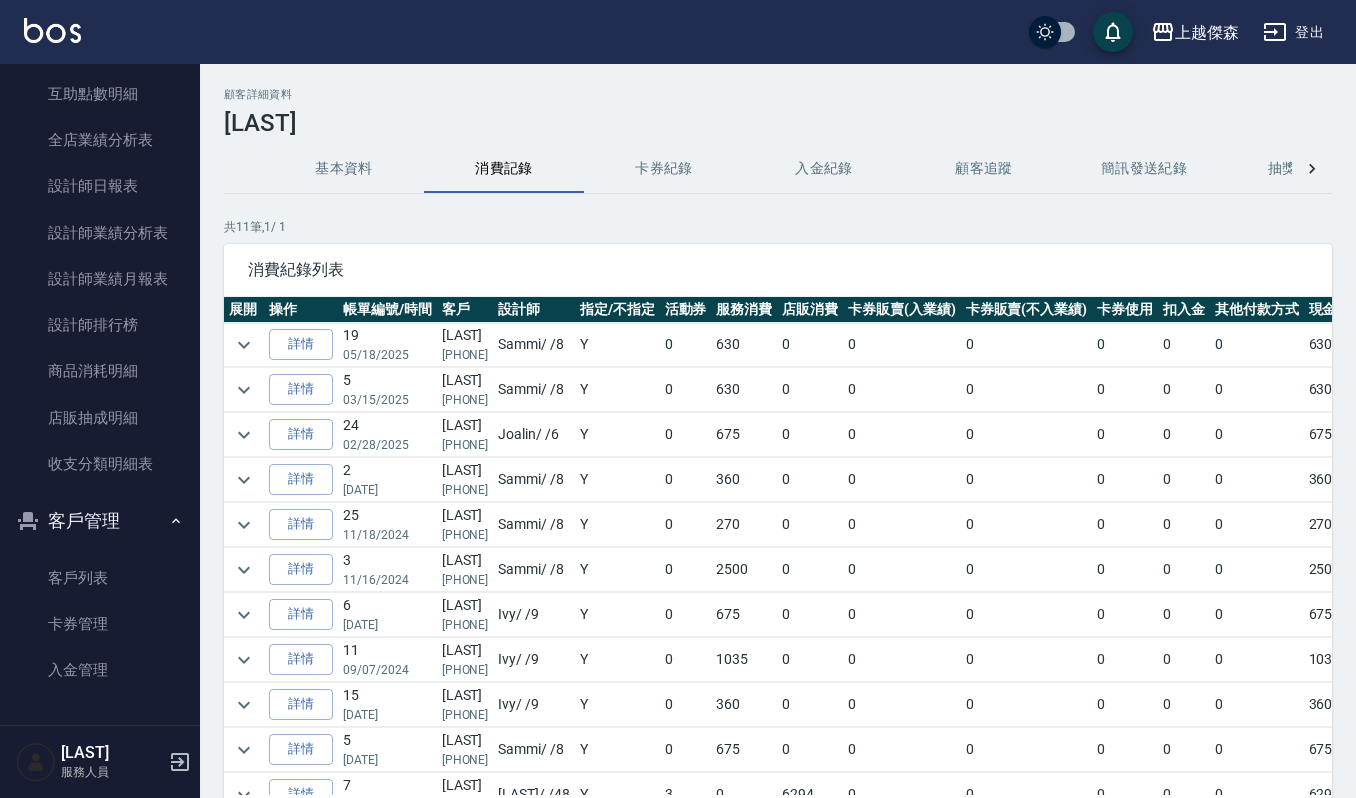click at bounding box center [244, 345] 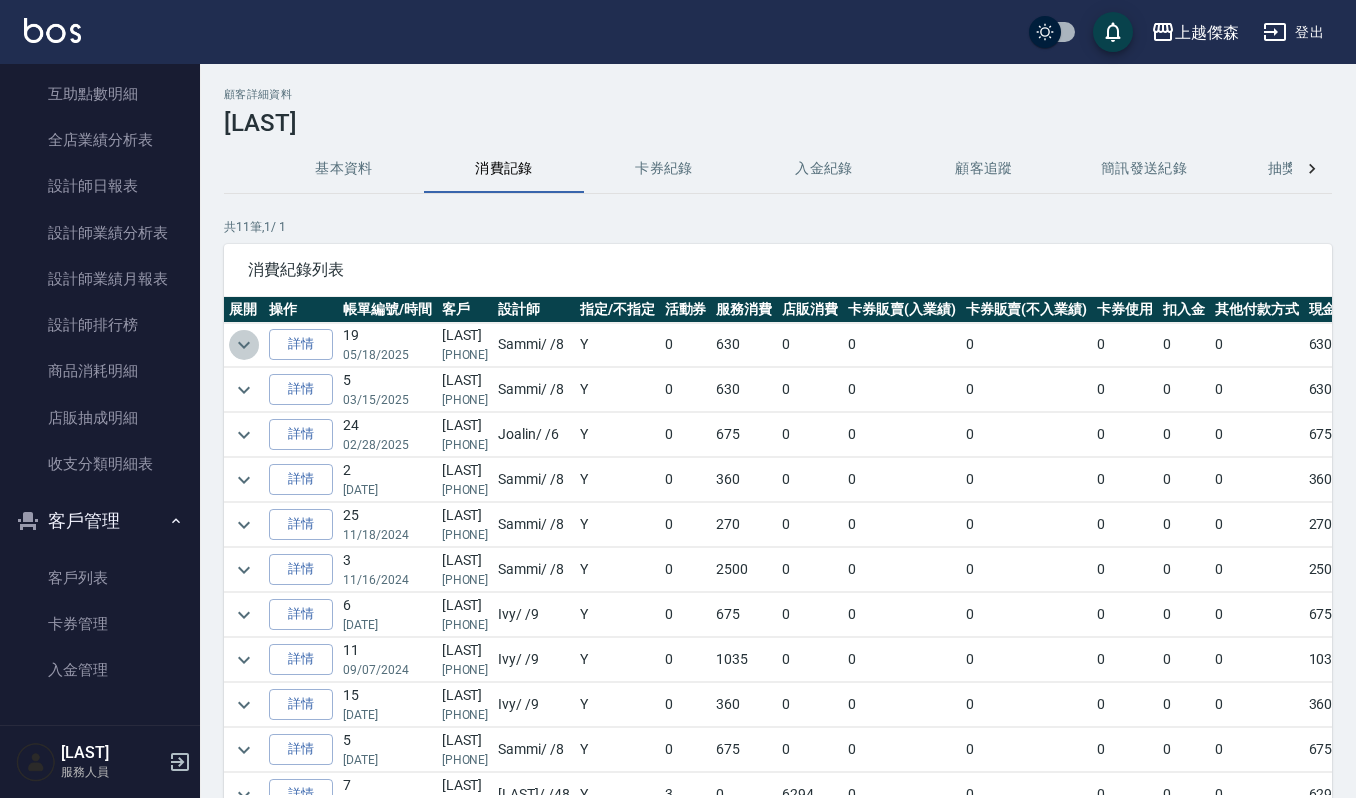 click 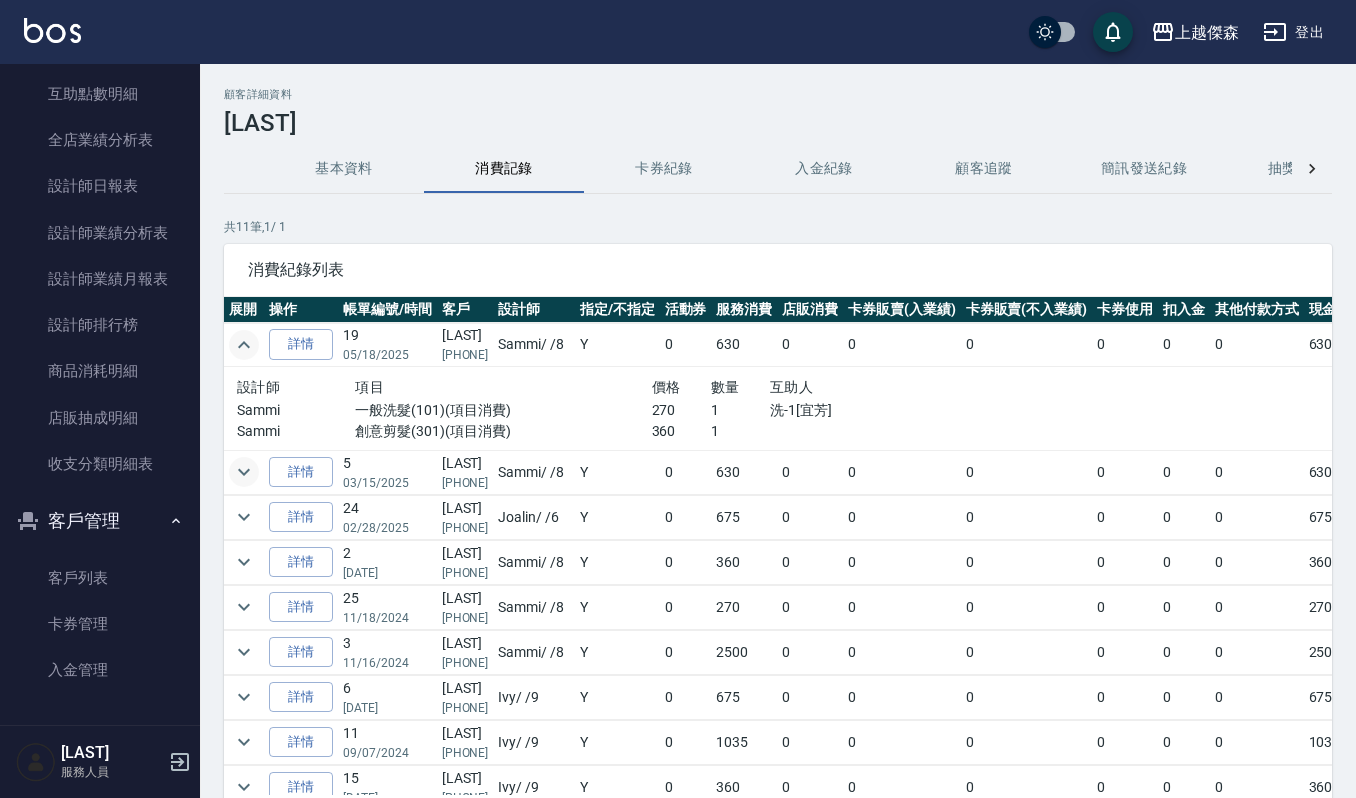 click 